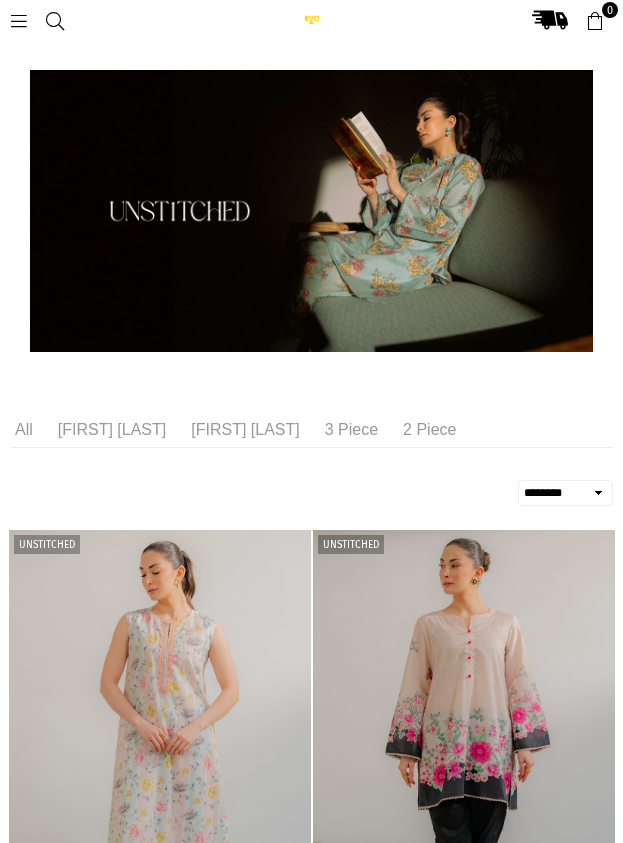 select on "******" 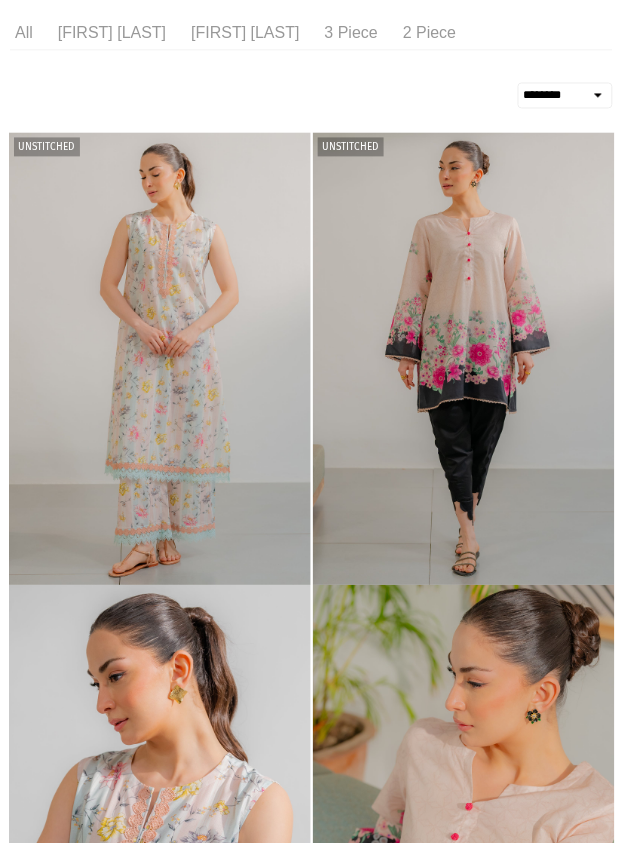 scroll, scrollTop: 0, scrollLeft: 0, axis: both 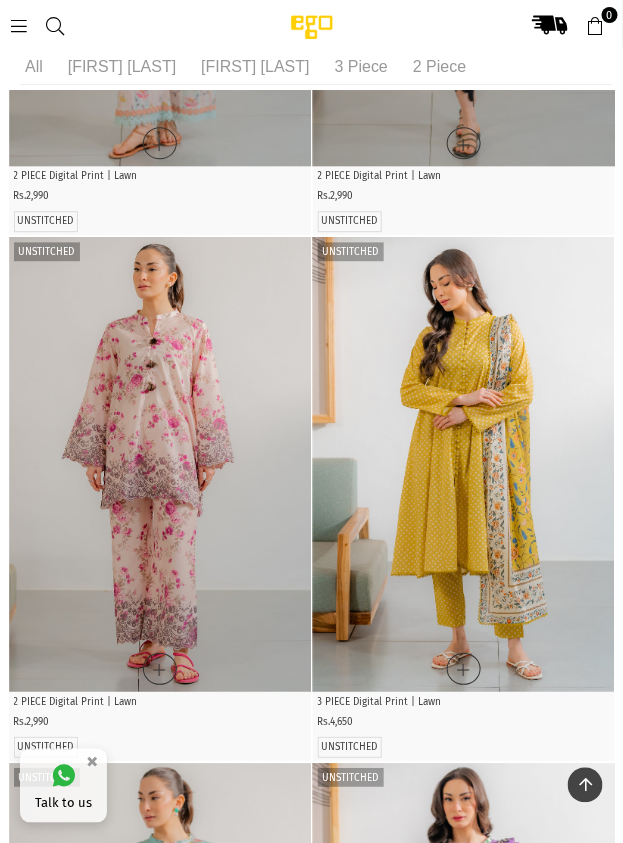 click at bounding box center [464, 464] 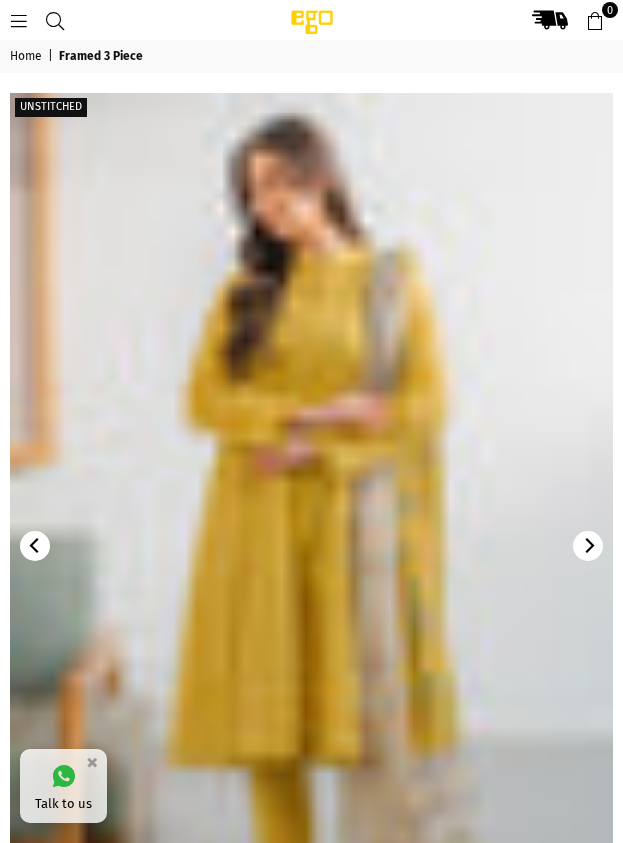 scroll, scrollTop: 0, scrollLeft: 0, axis: both 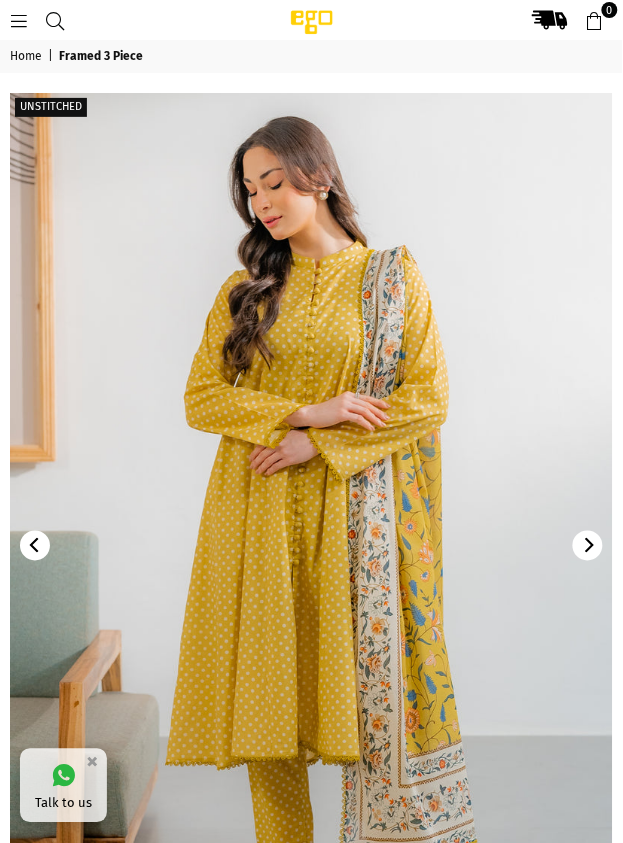 click at bounding box center [311, 545] 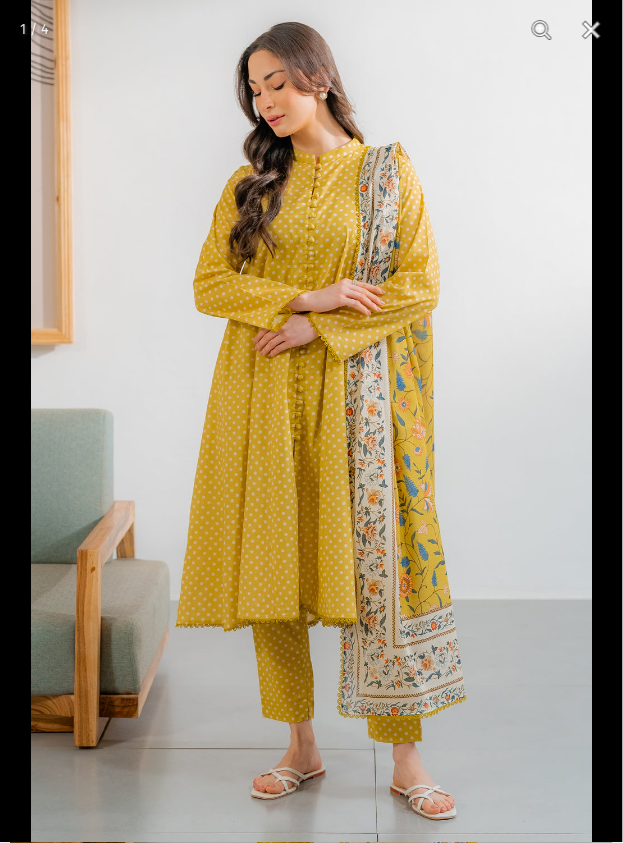 click at bounding box center (312, 421) 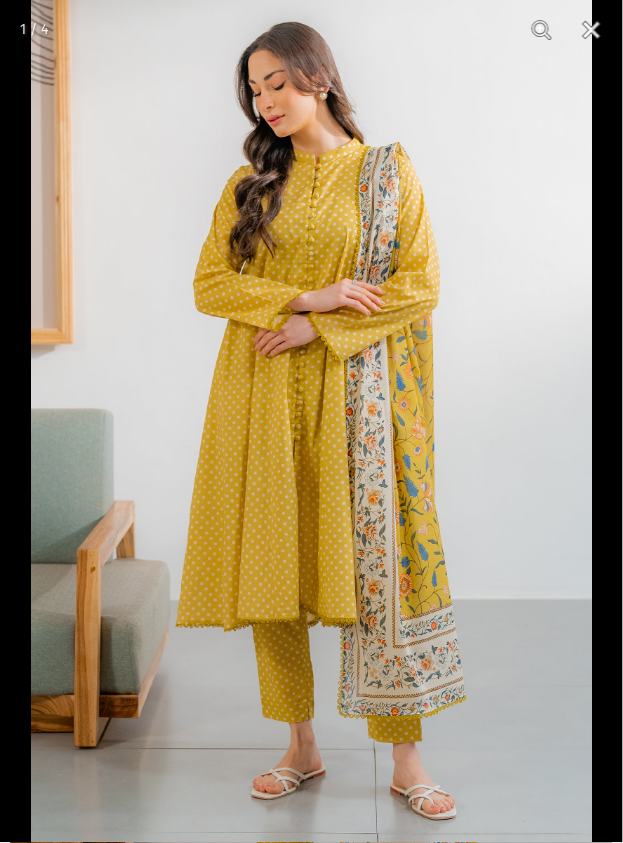 click at bounding box center [312, 421] 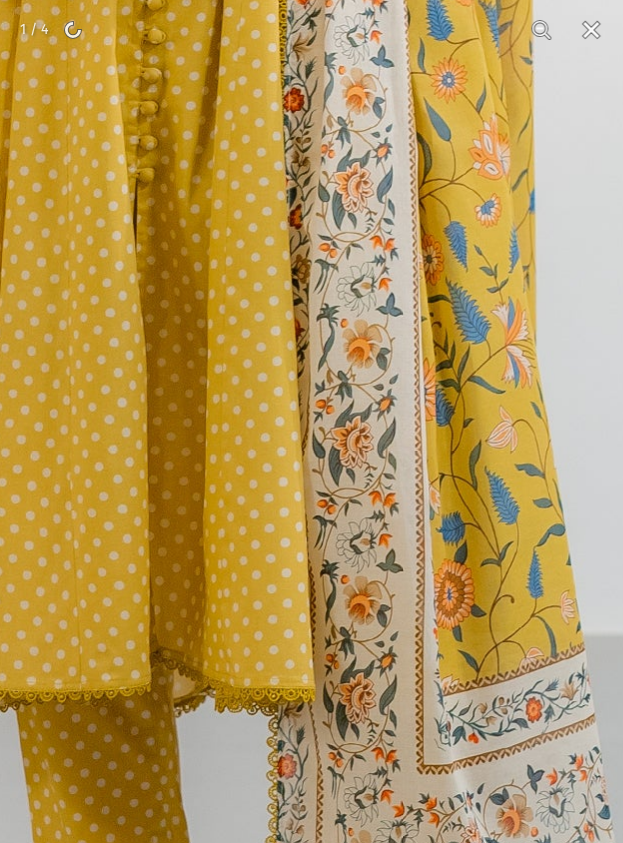 click at bounding box center [186, 127] 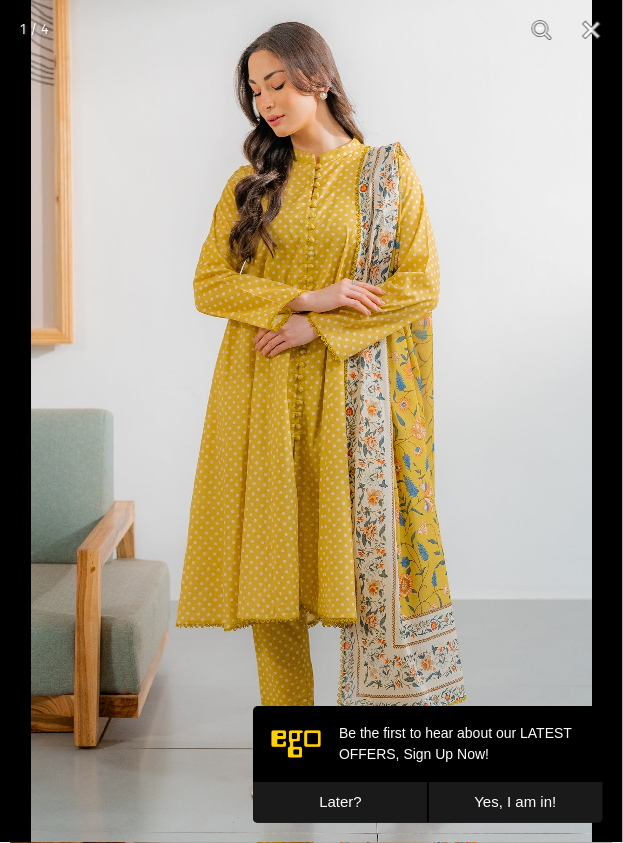 scroll, scrollTop: 0, scrollLeft: 0, axis: both 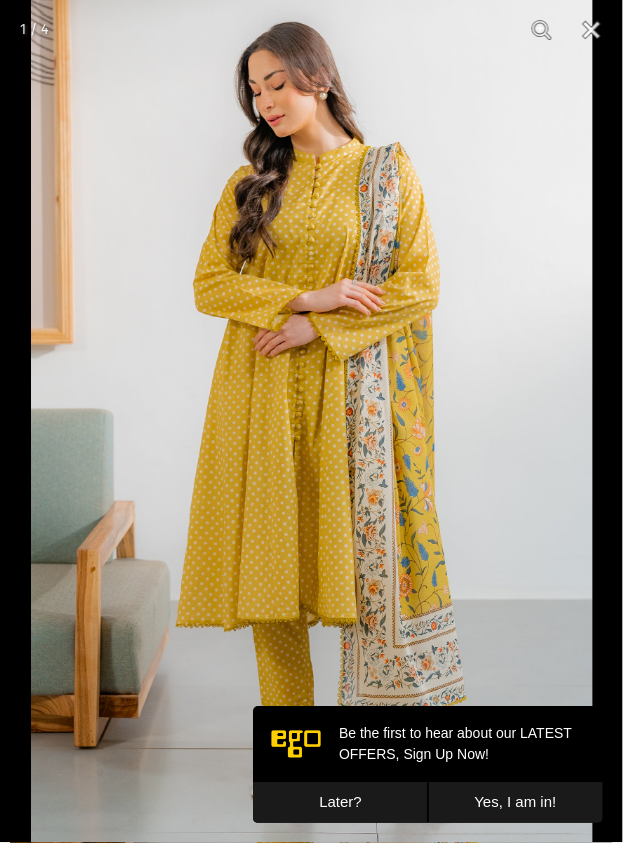 click on "Later?" at bounding box center (339, 802) 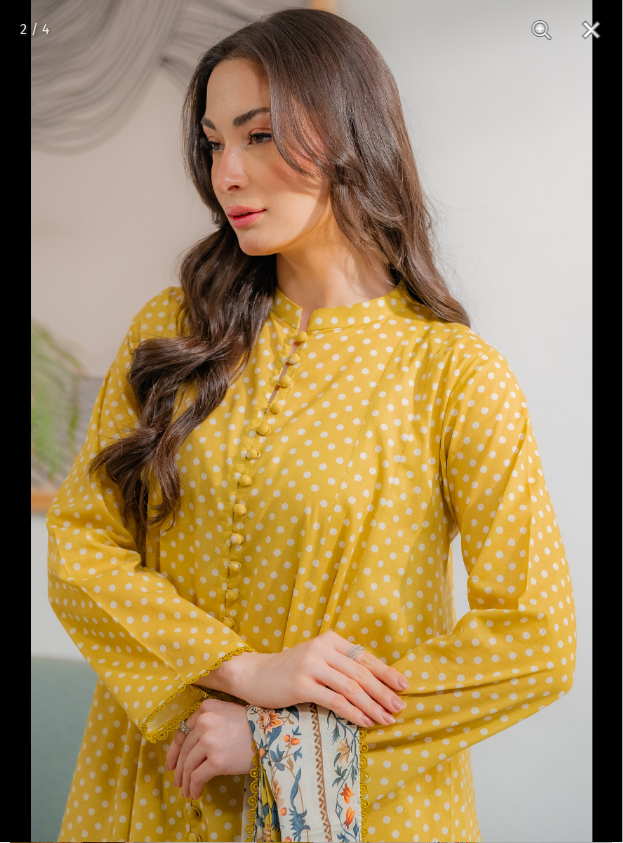 click at bounding box center [312, 421] 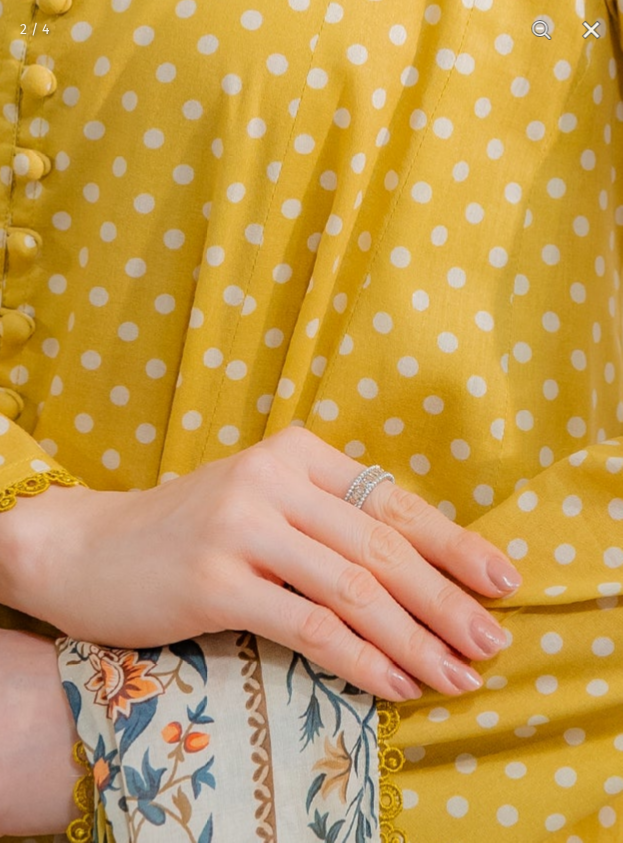 click at bounding box center [243, -171] 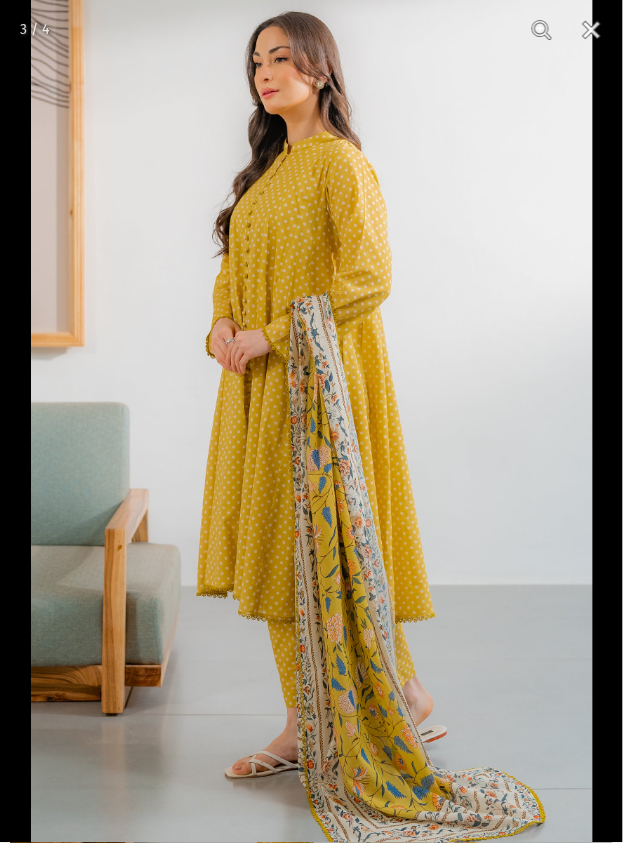 click at bounding box center (312, 421) 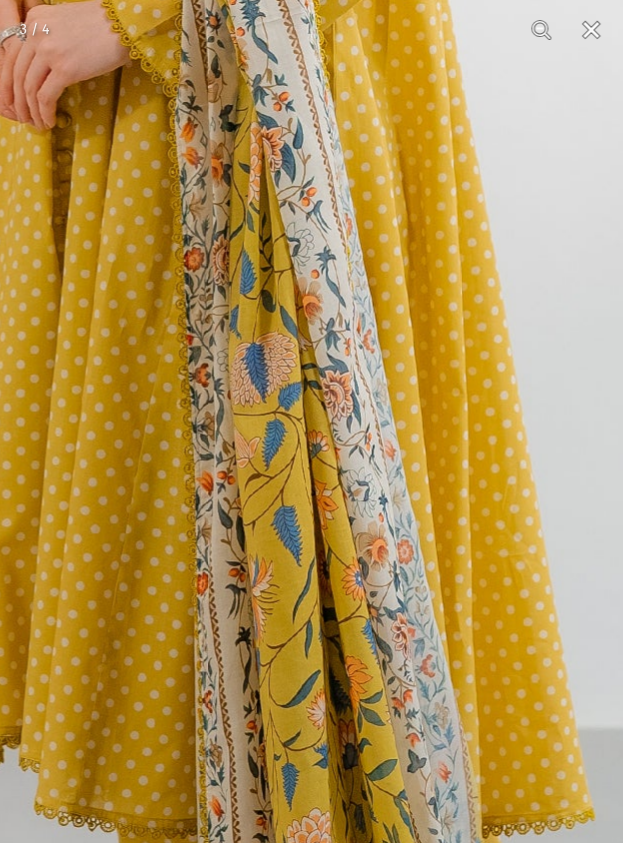 click at bounding box center (244, 262) 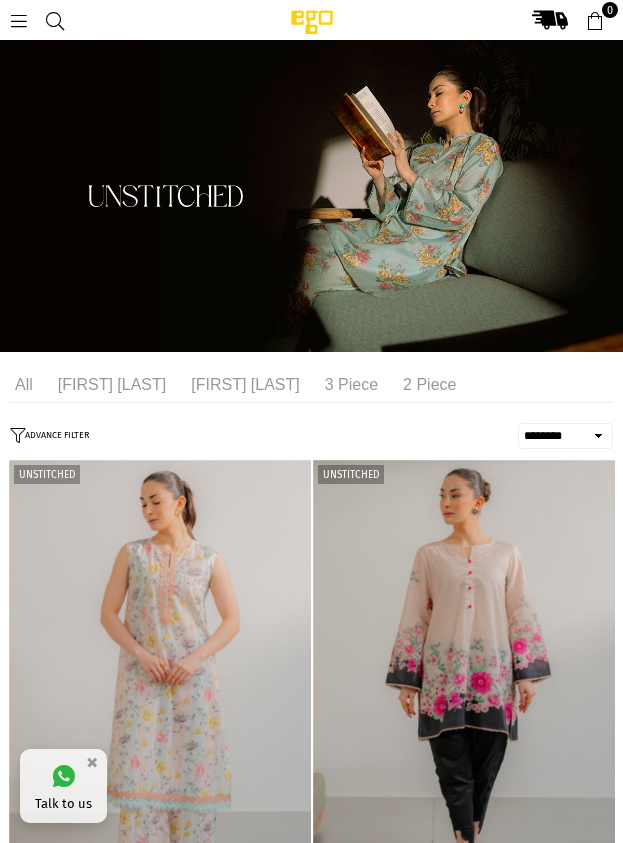 select on "******" 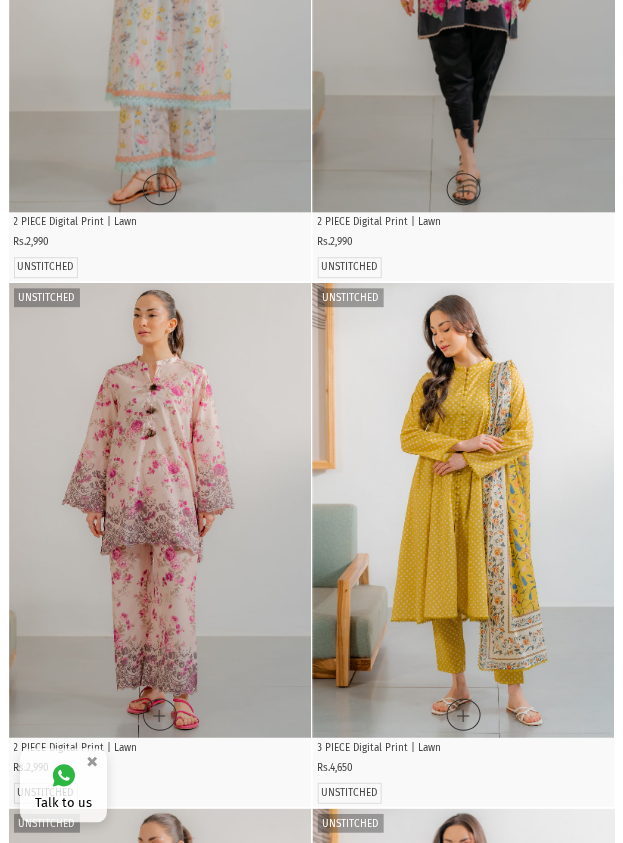 scroll, scrollTop: 0, scrollLeft: 0, axis: both 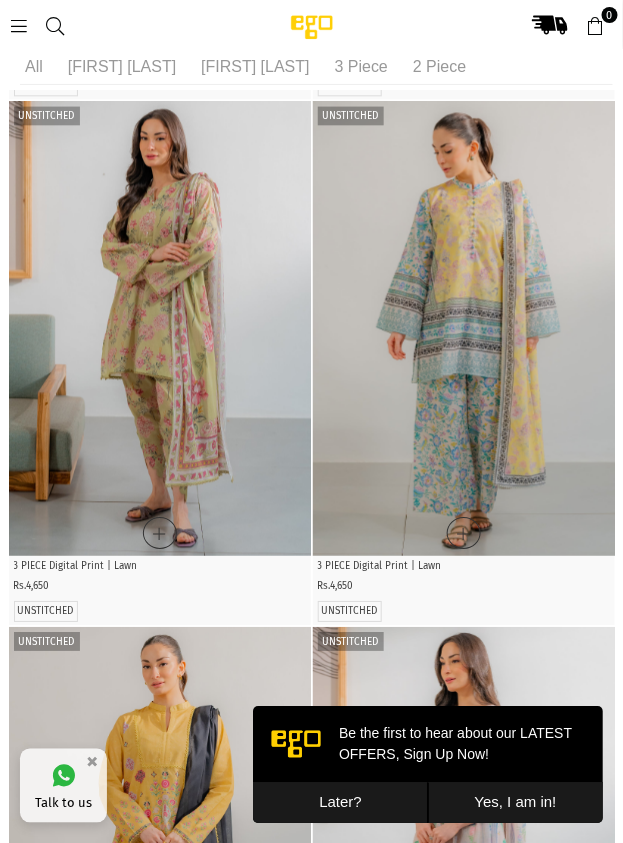 click at bounding box center [160, 328] 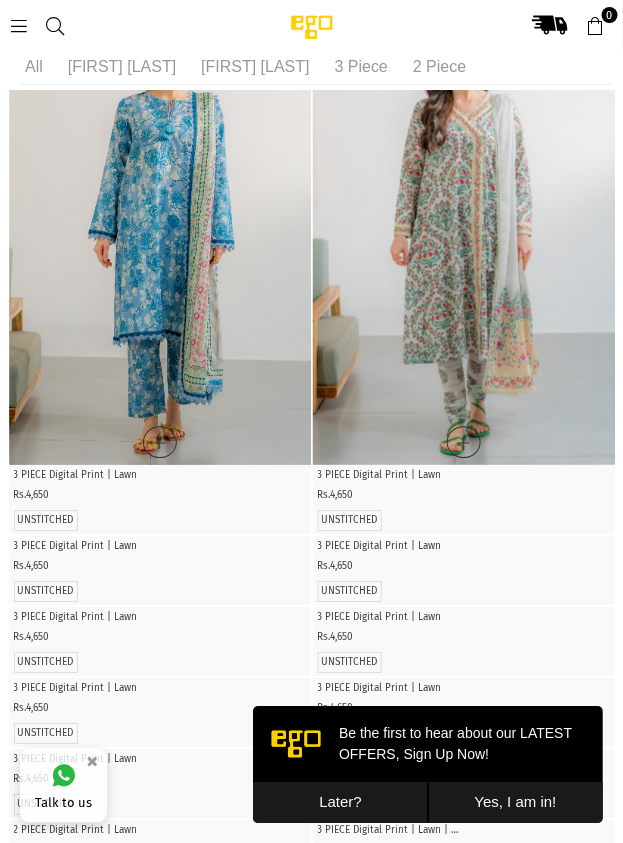 scroll, scrollTop: 3017, scrollLeft: 0, axis: vertical 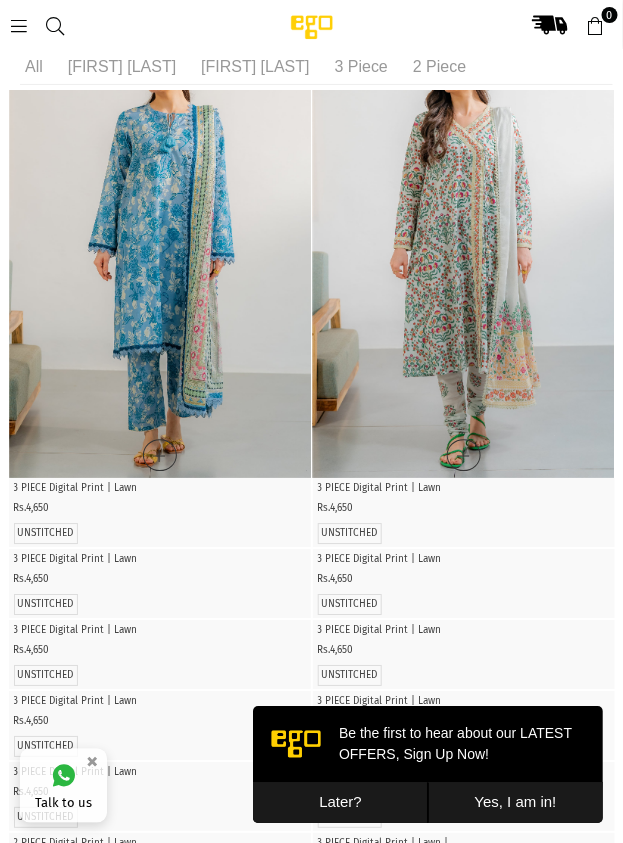 click at bounding box center (160, 251) 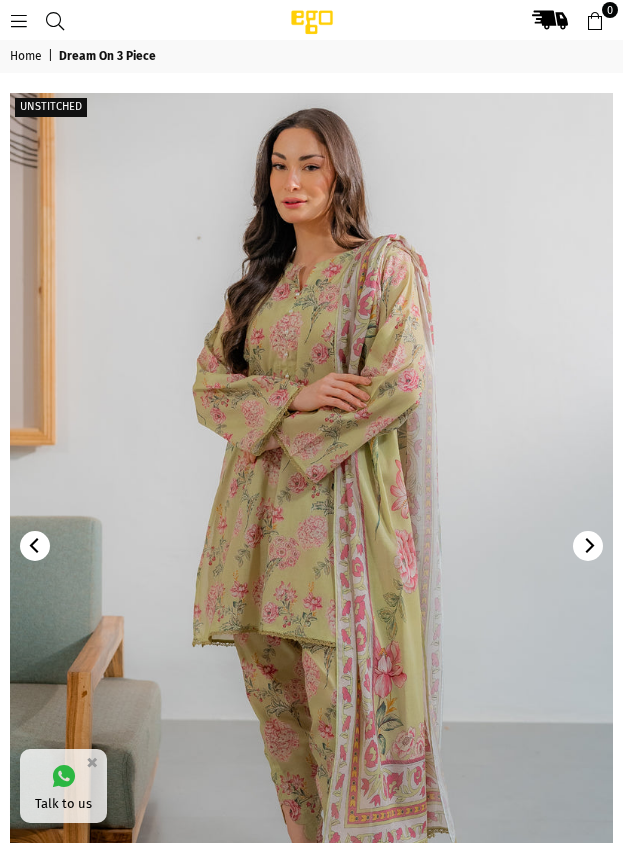 scroll, scrollTop: 0, scrollLeft: 0, axis: both 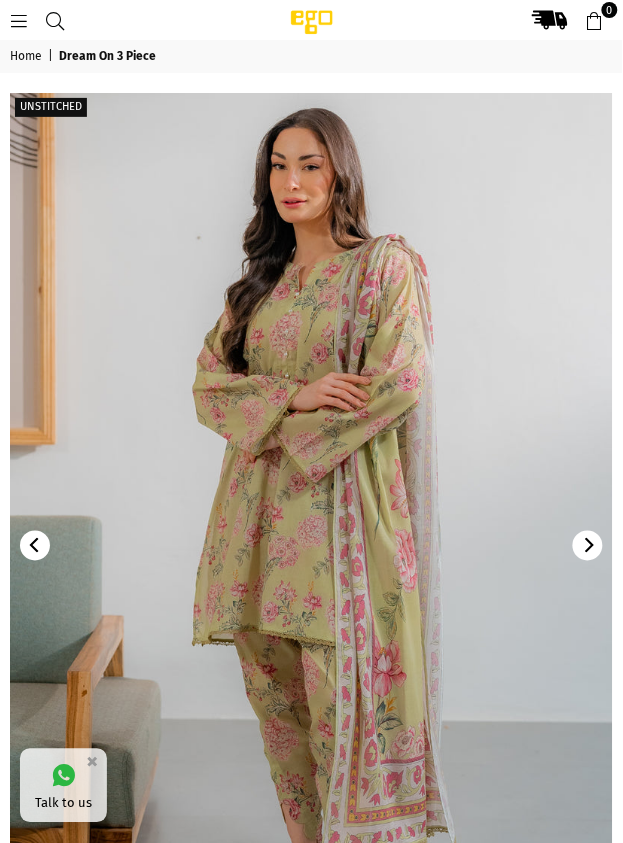 click at bounding box center [311, 545] 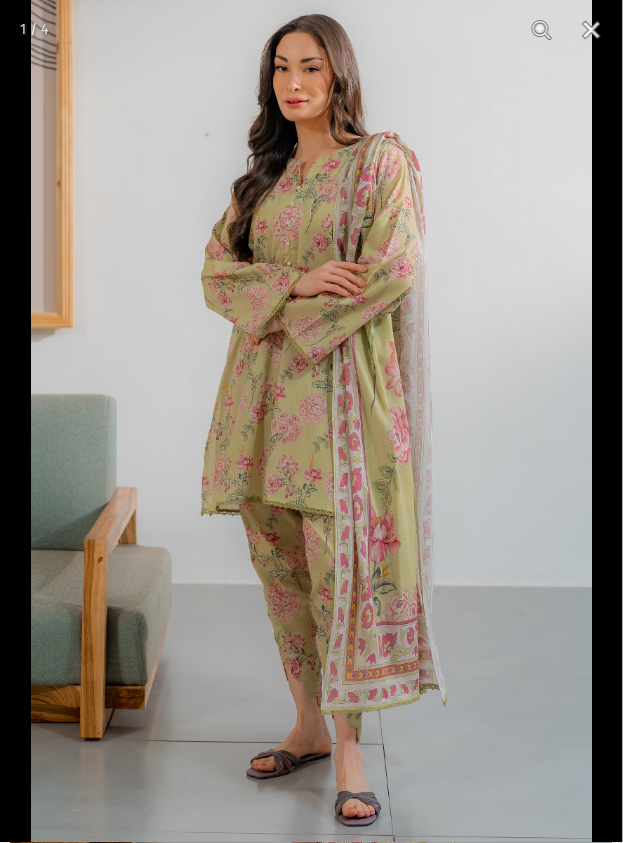 click at bounding box center (312, 421) 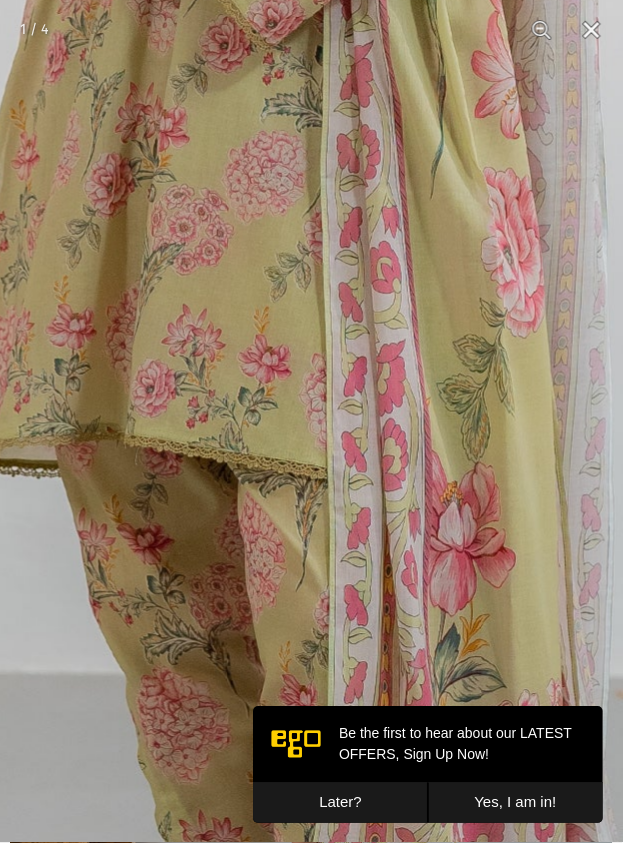 scroll, scrollTop: 0, scrollLeft: 0, axis: both 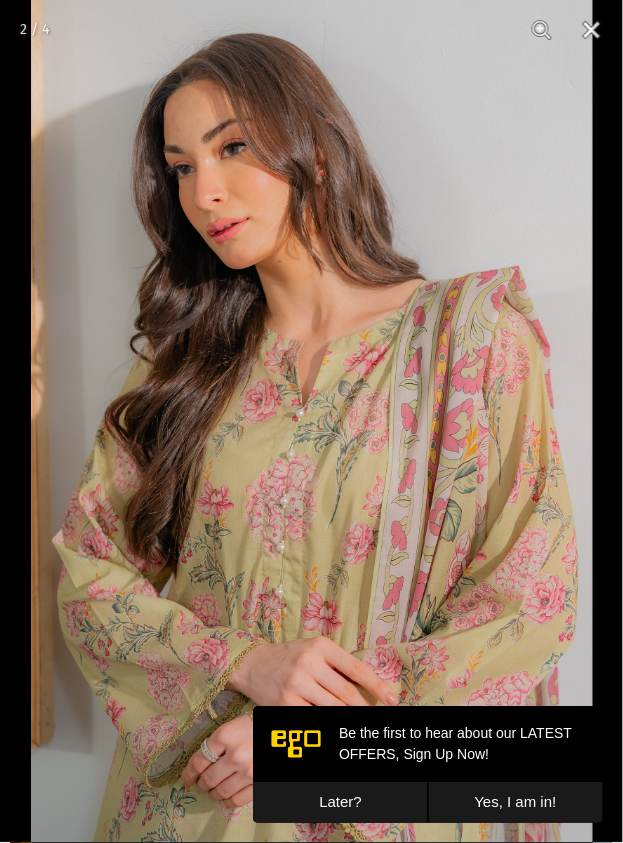 click at bounding box center [312, 421] 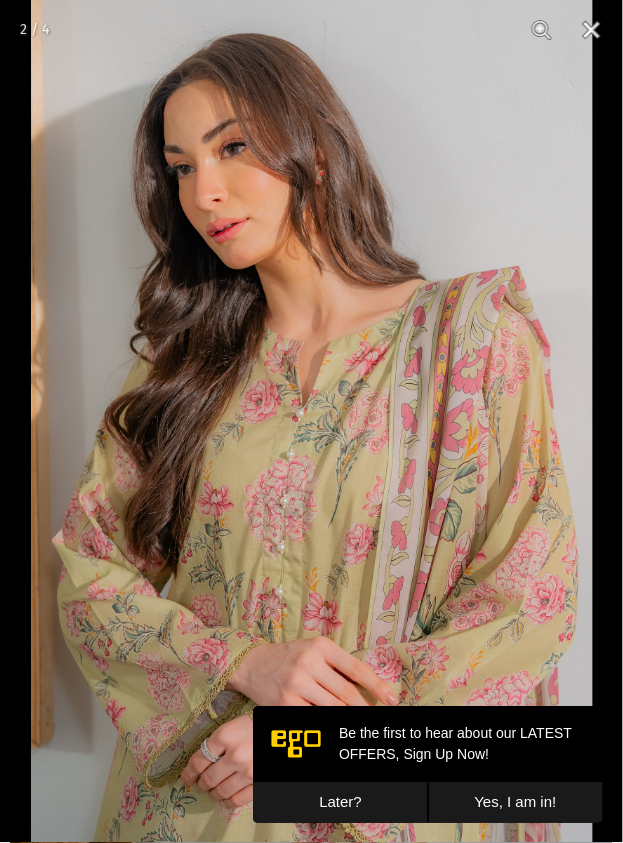 click at bounding box center [312, 421] 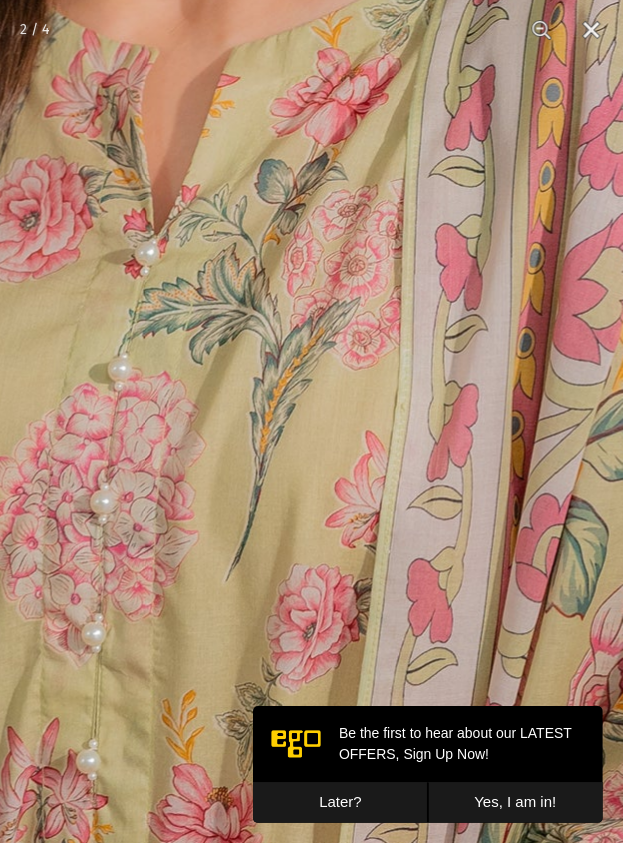 click at bounding box center (181, 275) 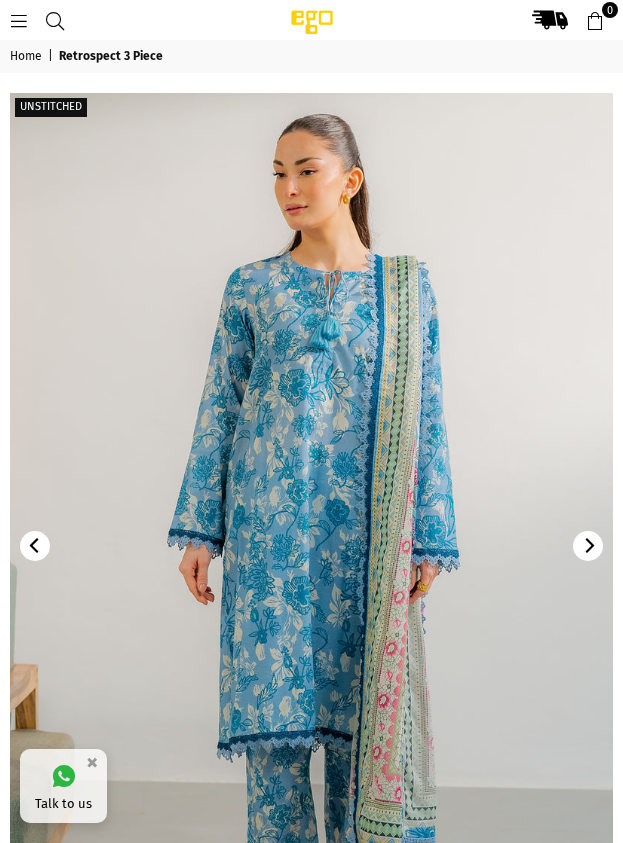 scroll, scrollTop: 0, scrollLeft: 0, axis: both 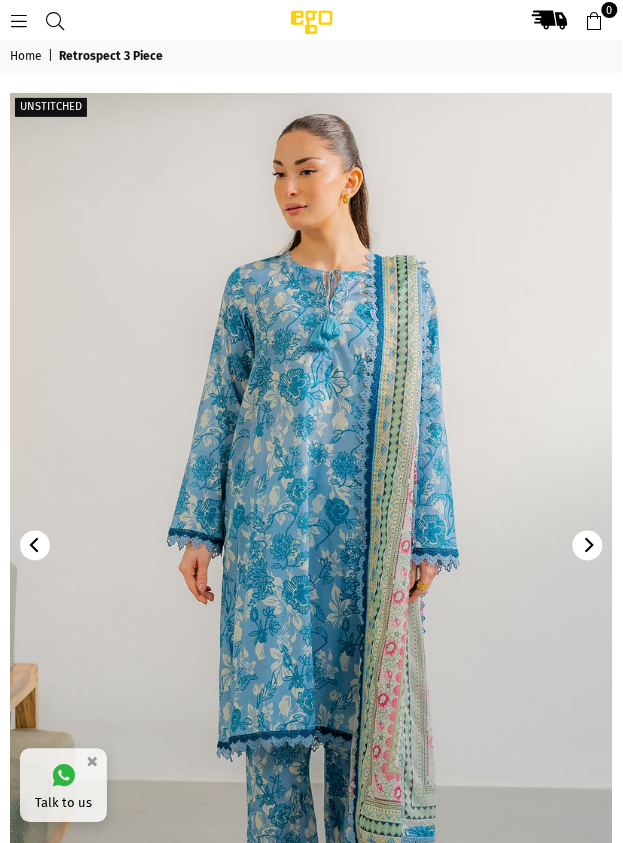 click at bounding box center (311, 545) 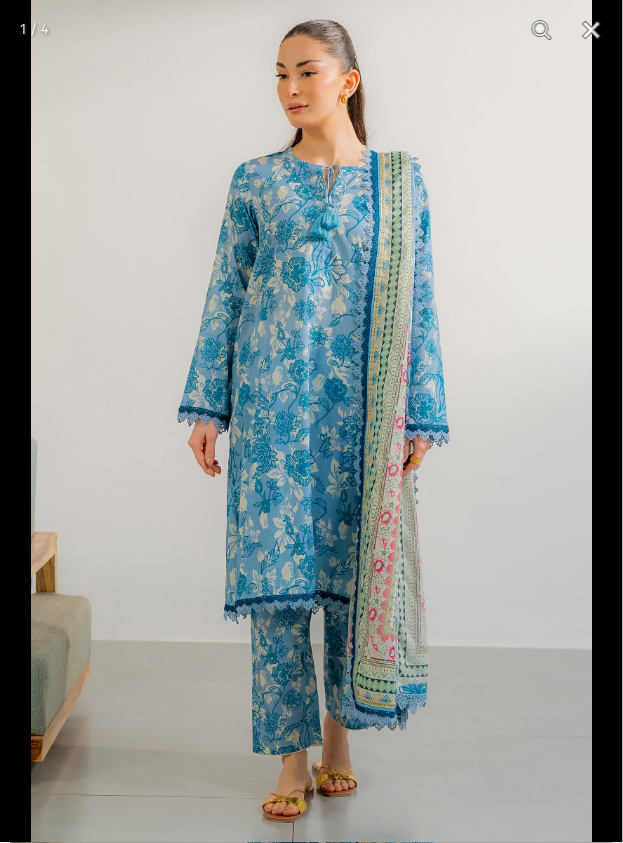 click at bounding box center (312, 421) 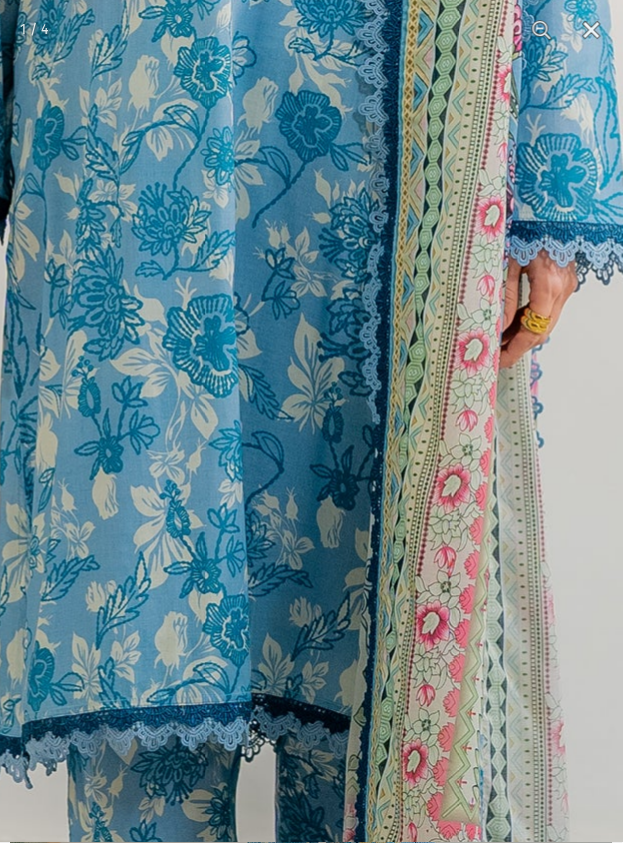 click at bounding box center (241, 212) 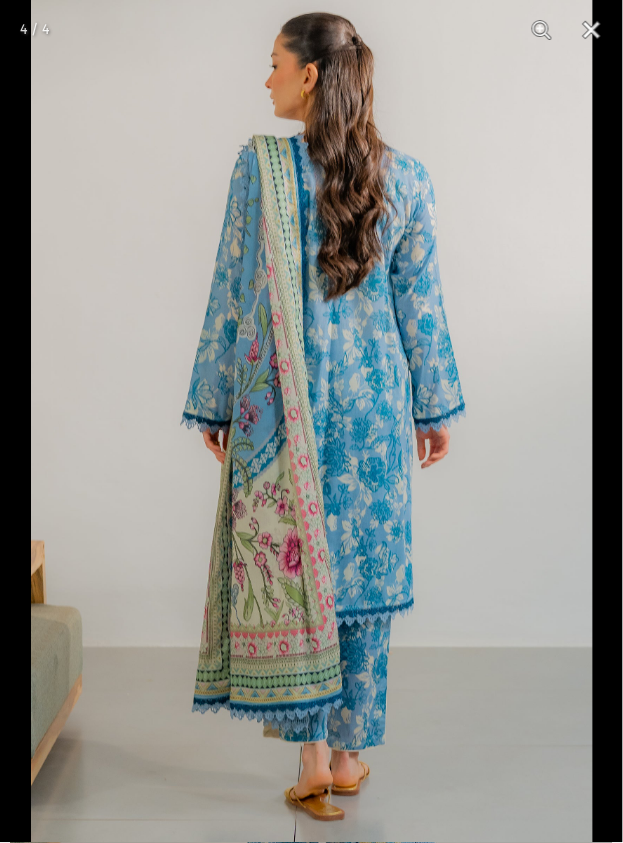 click at bounding box center [312, 421] 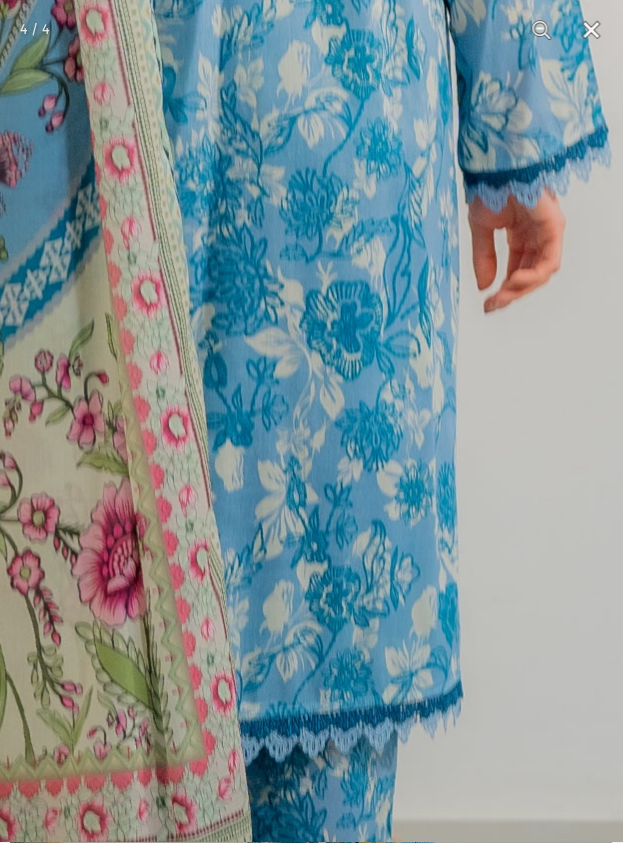 click at bounding box center (172, 178) 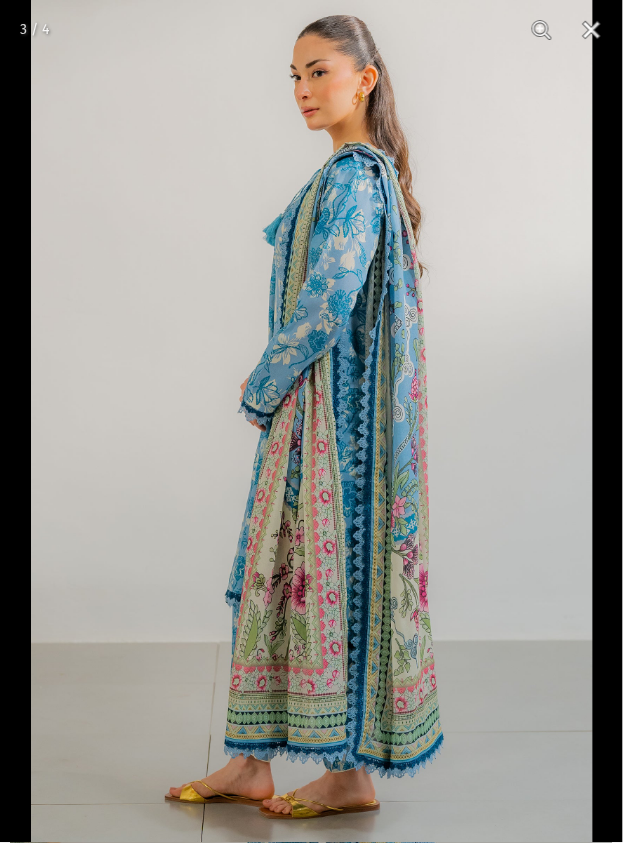 click at bounding box center (312, 421) 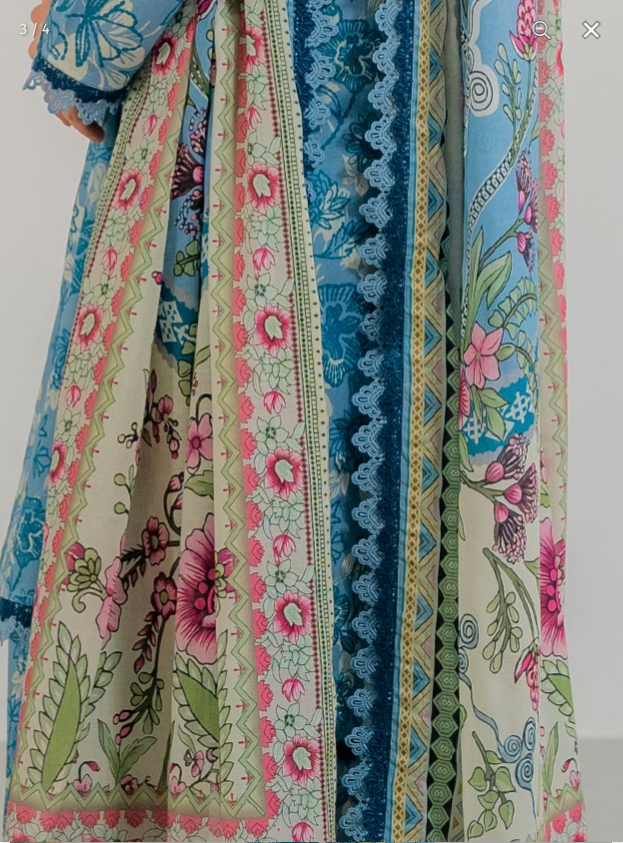 click at bounding box center (234, 113) 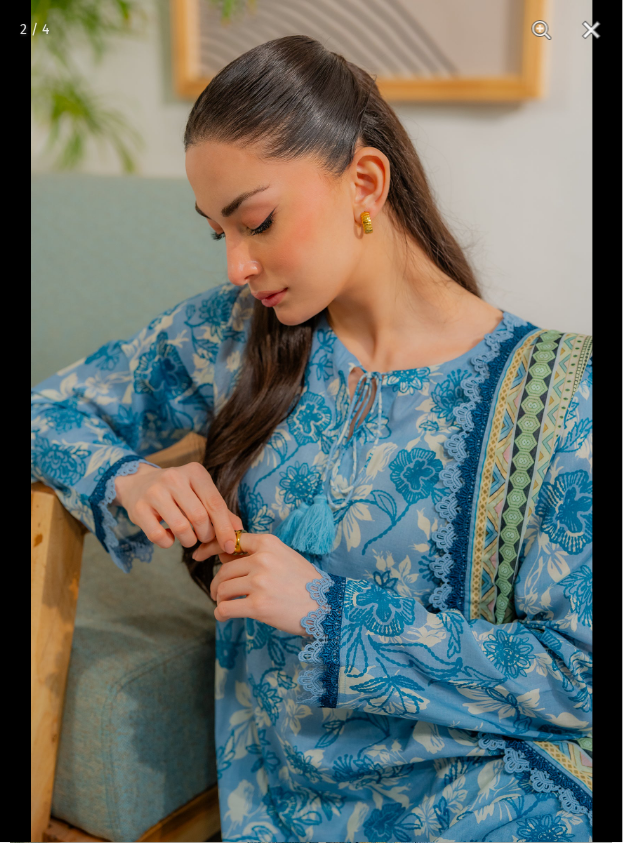 click at bounding box center [312, 421] 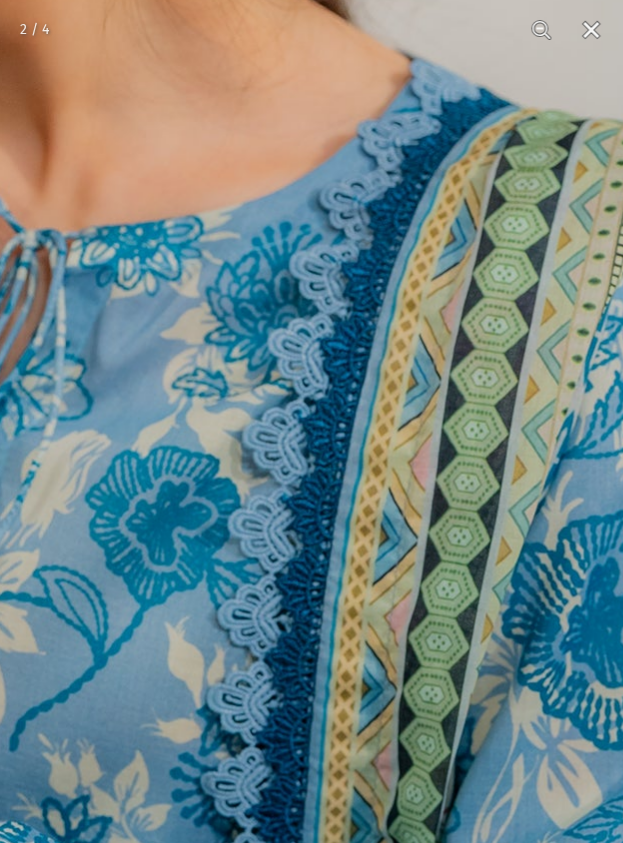 click at bounding box center [-134, 370] 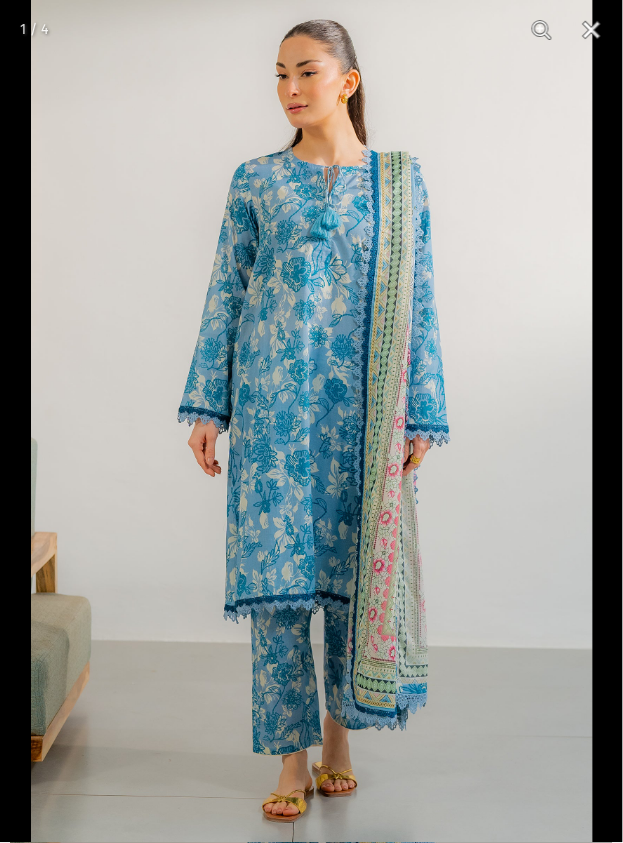 click at bounding box center [312, 421] 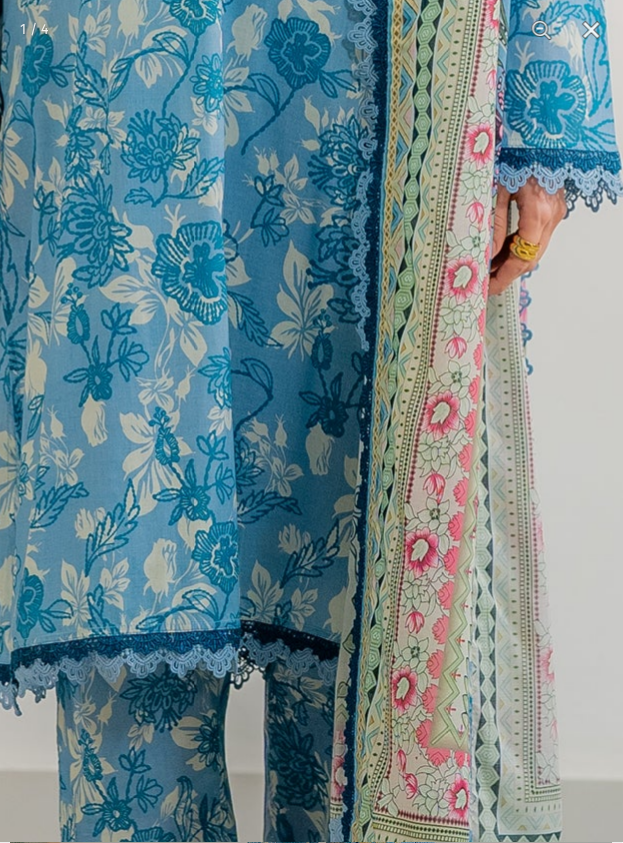click at bounding box center [230, 139] 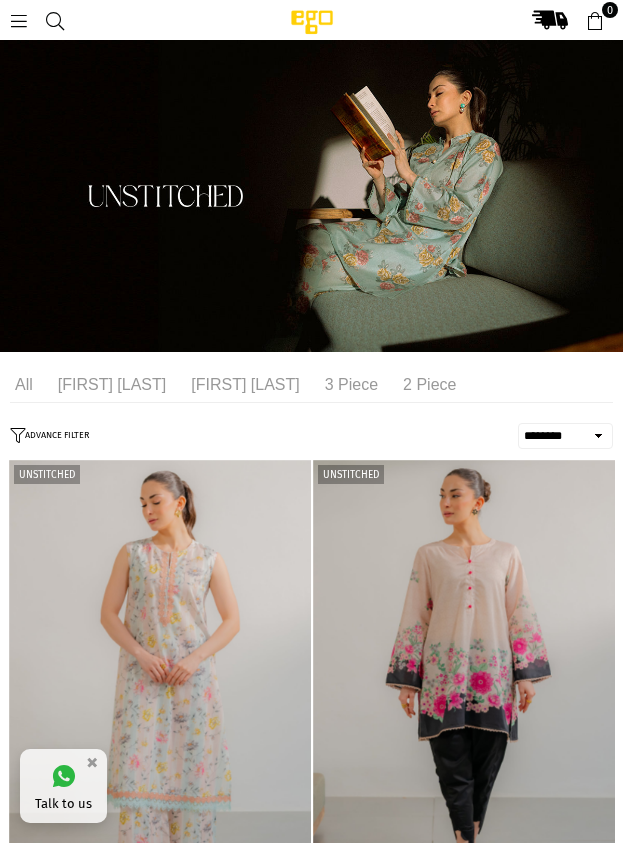 select on "******" 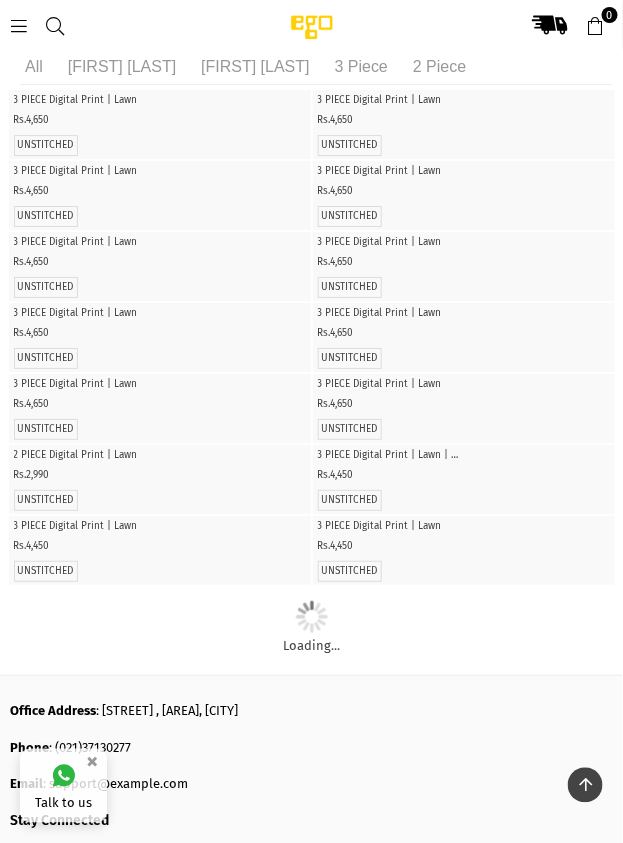 scroll, scrollTop: 3407, scrollLeft: 0, axis: vertical 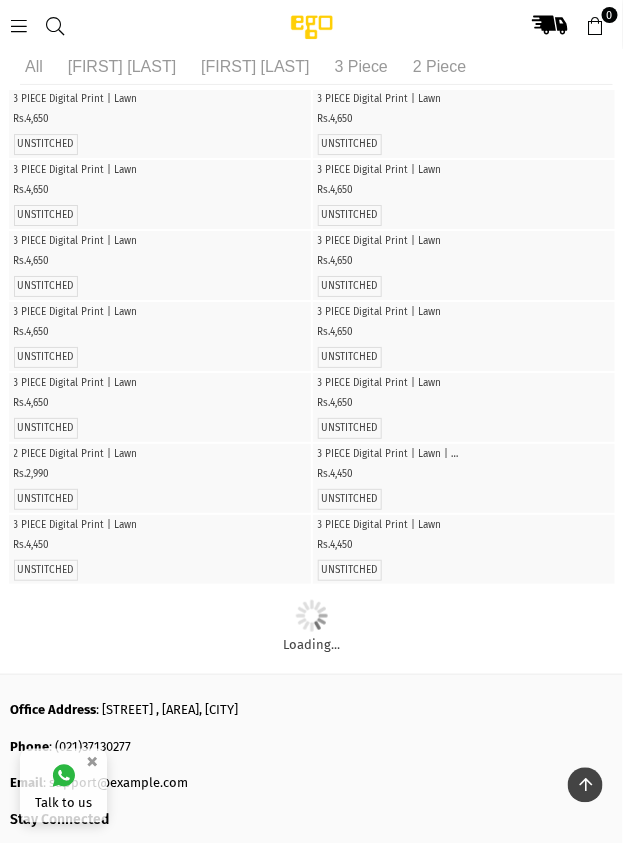 click at bounding box center (160, 160) 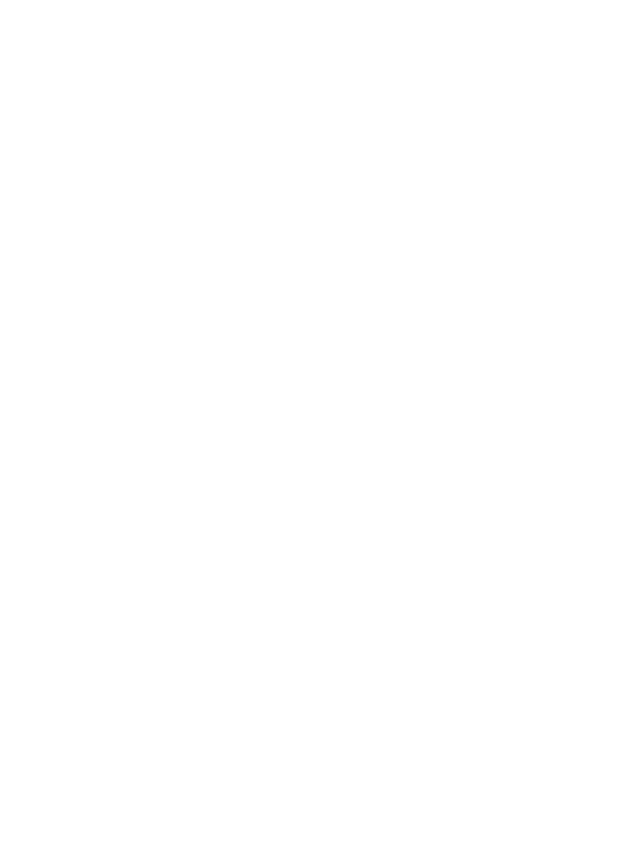 scroll, scrollTop: 0, scrollLeft: 0, axis: both 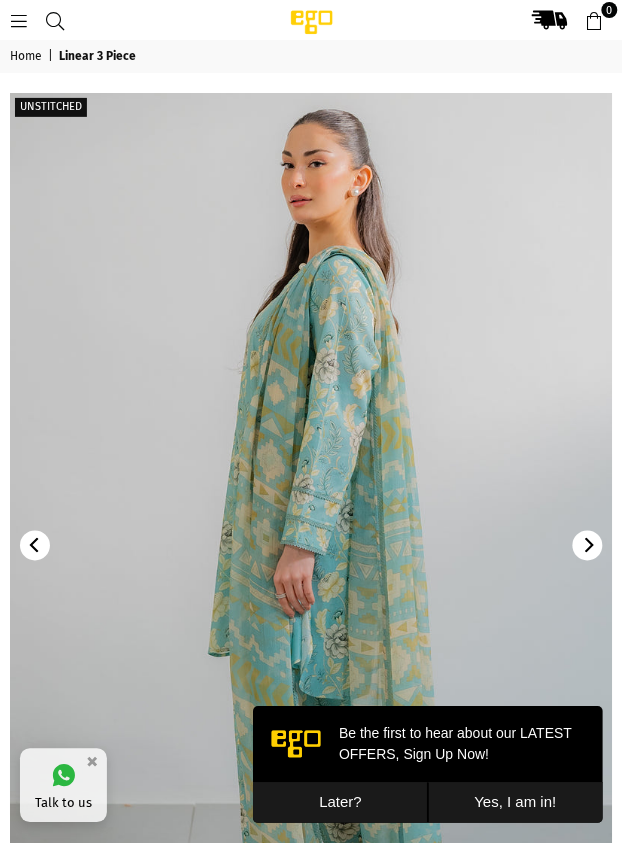 click at bounding box center (311, 545) 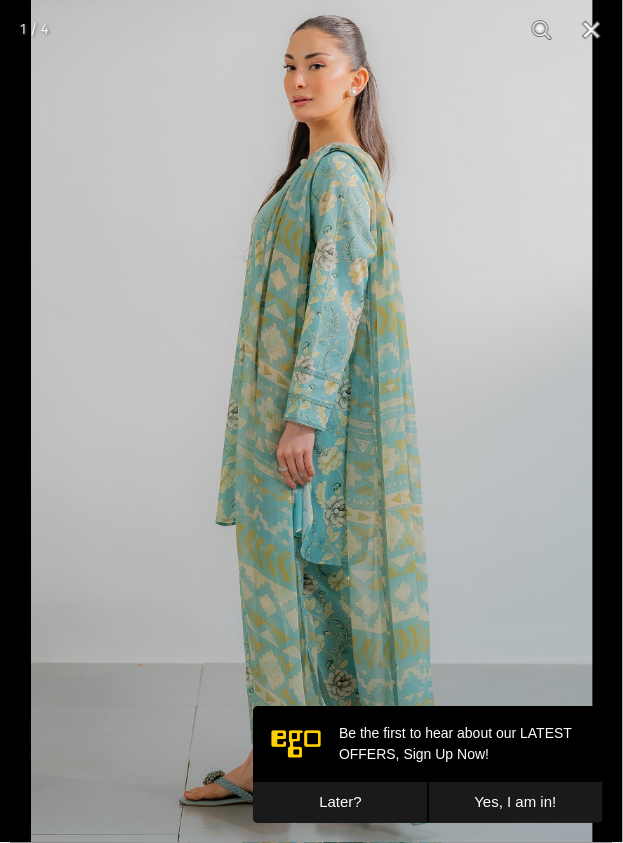 click at bounding box center [312, 421] 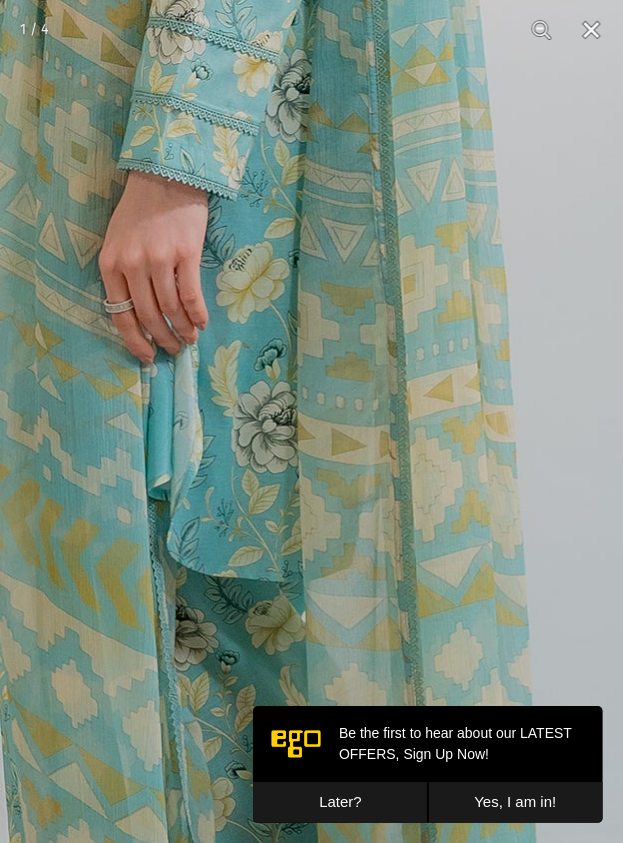 click at bounding box center [199, 170] 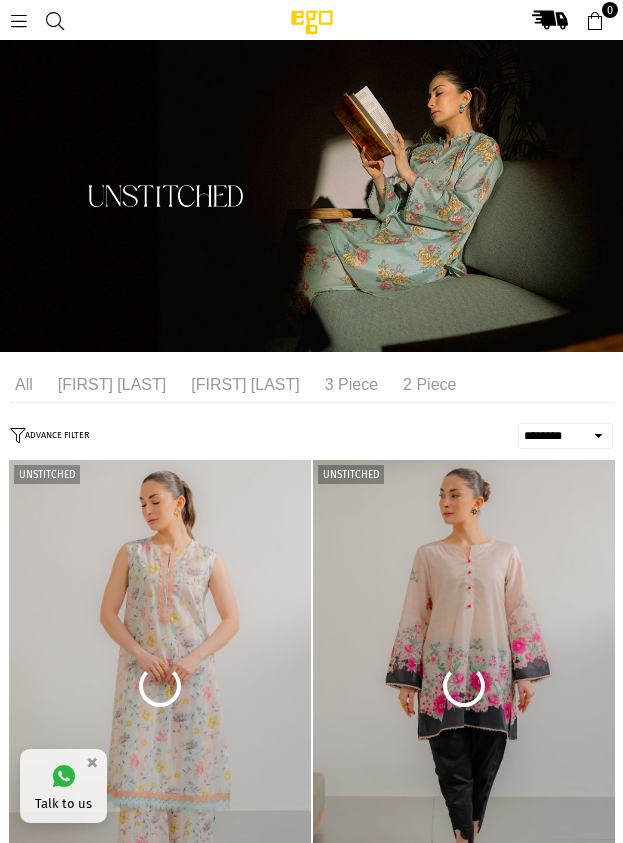 select on "******" 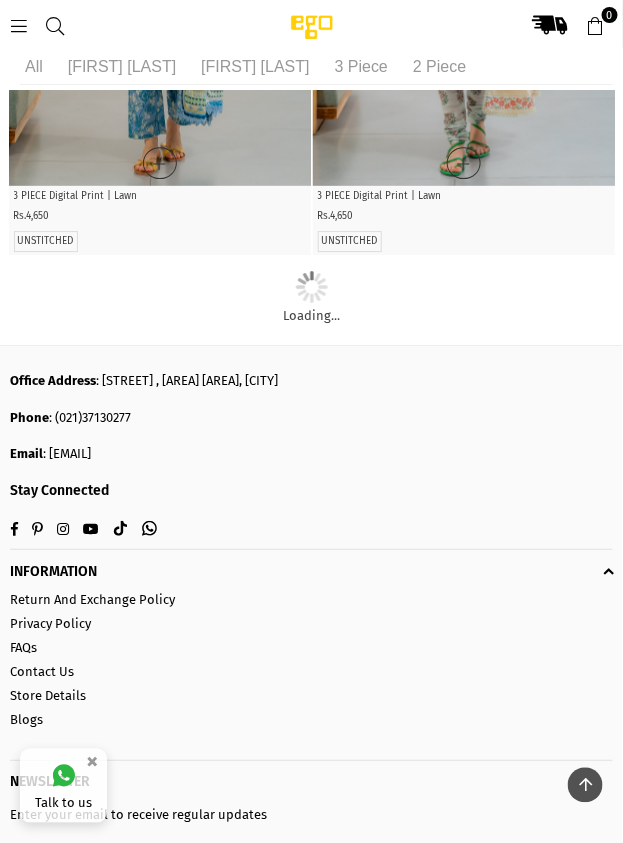 scroll, scrollTop: 3310, scrollLeft: 0, axis: vertical 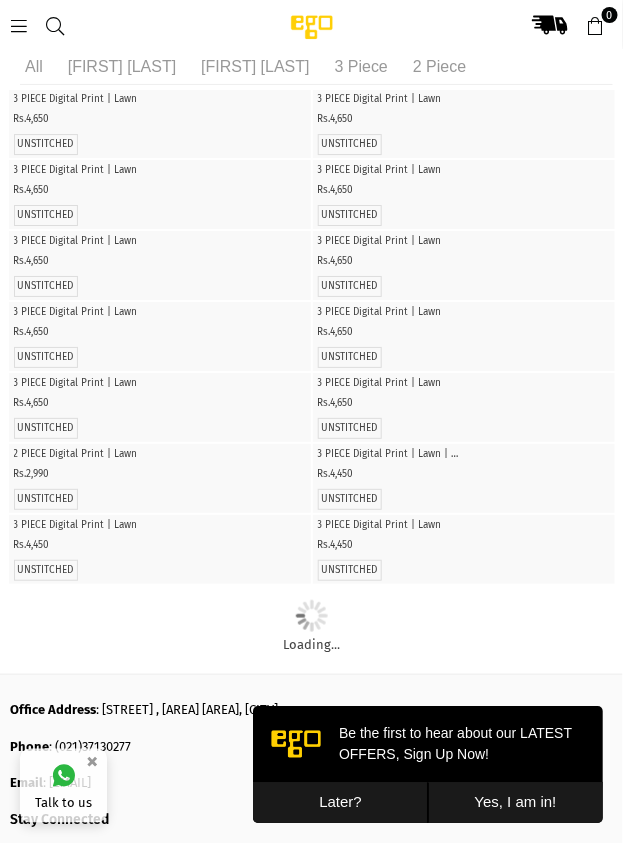 click on "Later?" at bounding box center [339, 802] 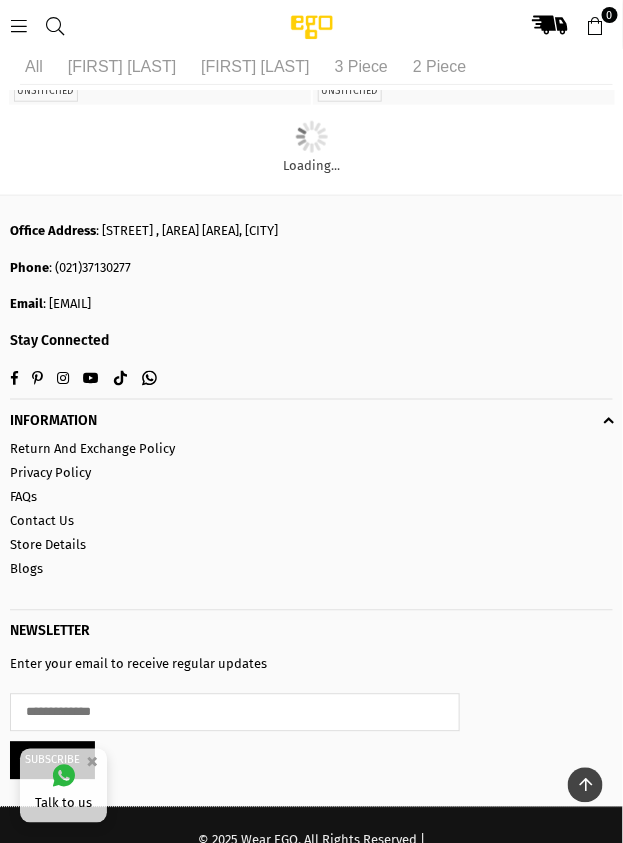 scroll, scrollTop: 3889, scrollLeft: 0, axis: vertical 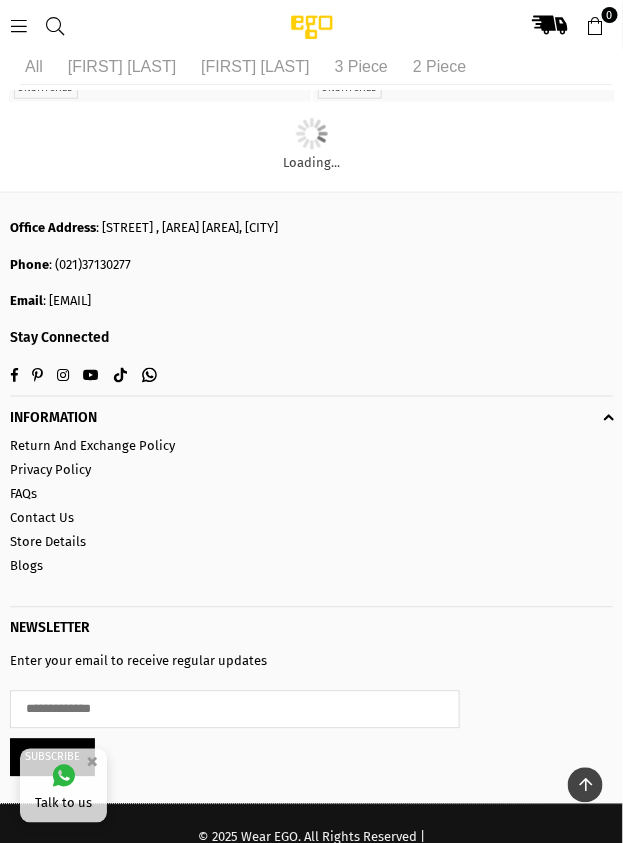 click at bounding box center [160, -251] 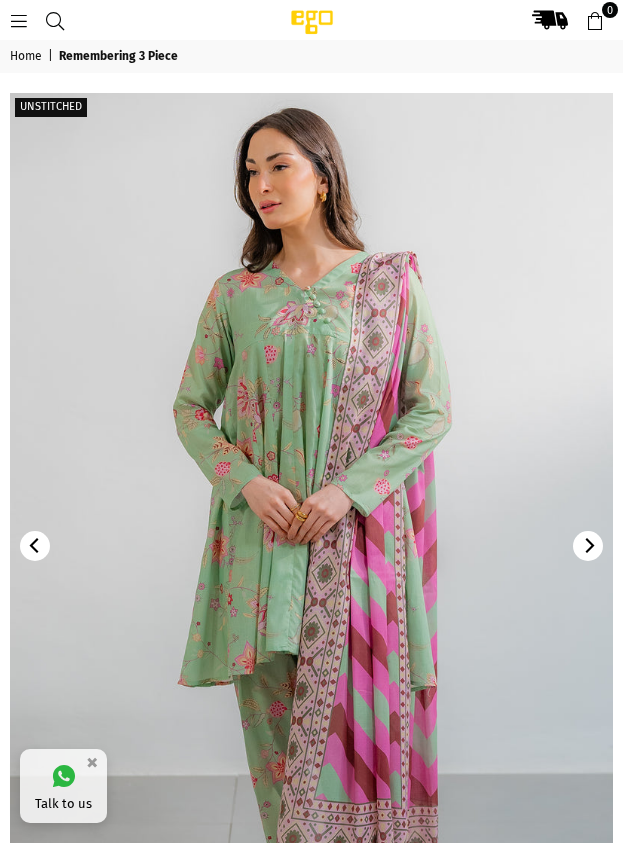 scroll, scrollTop: 0, scrollLeft: 0, axis: both 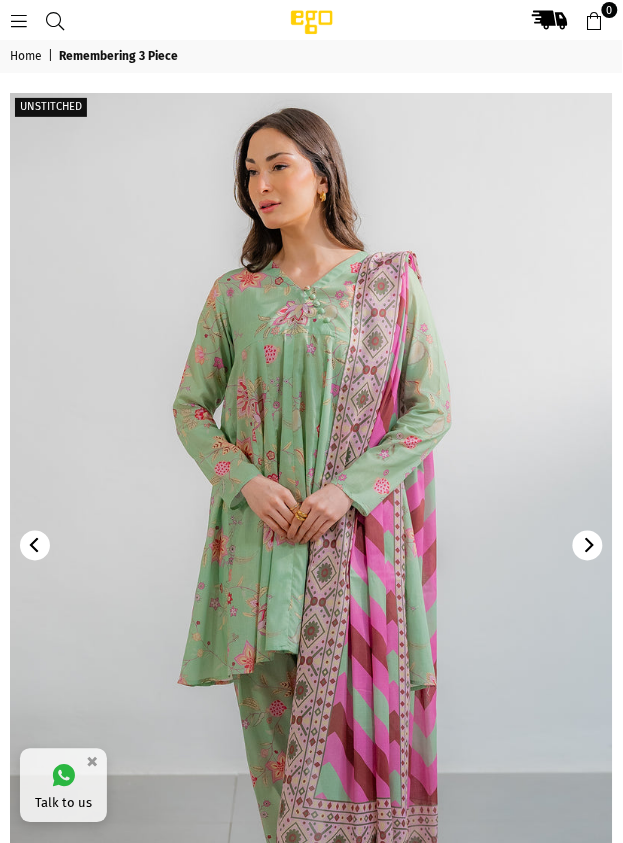 click at bounding box center [311, 545] 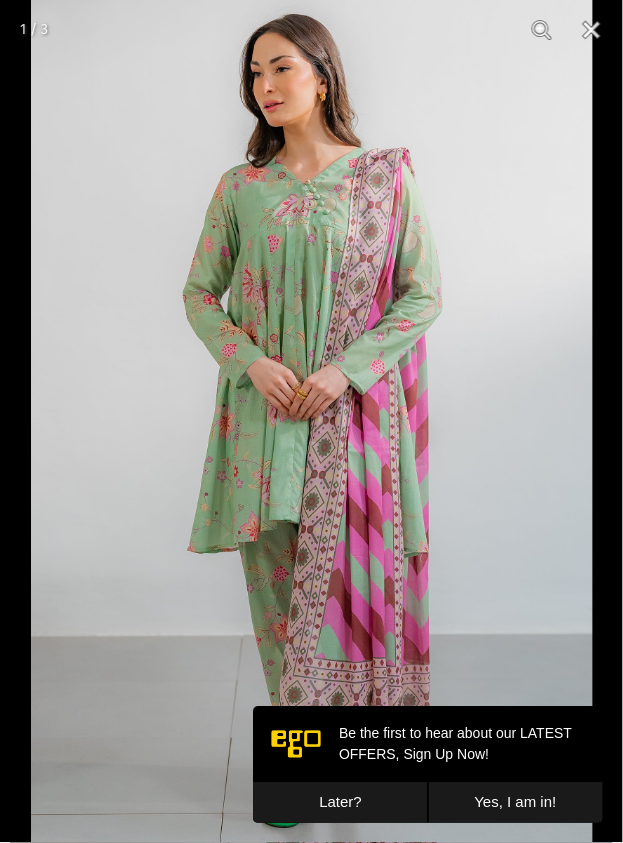 scroll, scrollTop: 0, scrollLeft: 0, axis: both 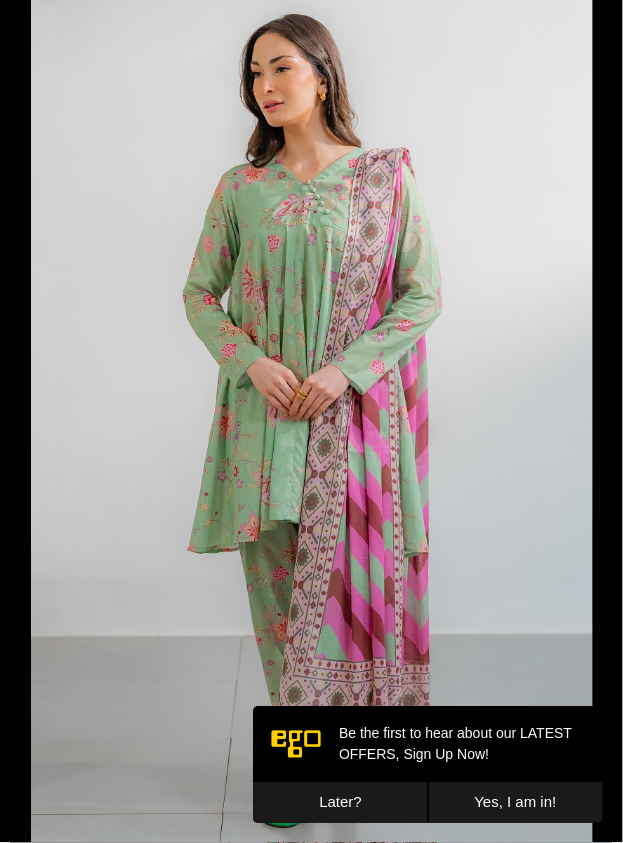 click at bounding box center [312, 421] 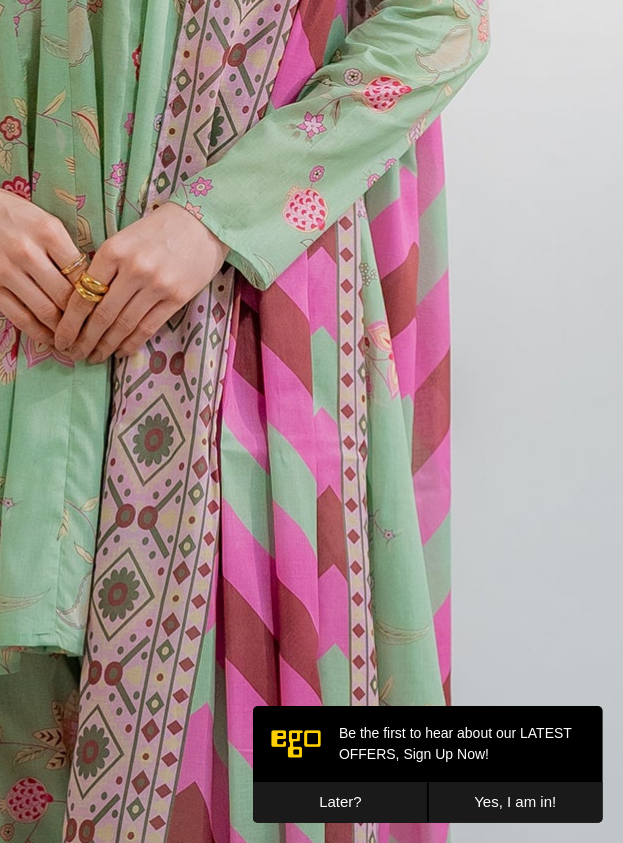click on "Later?" at bounding box center [339, 802] 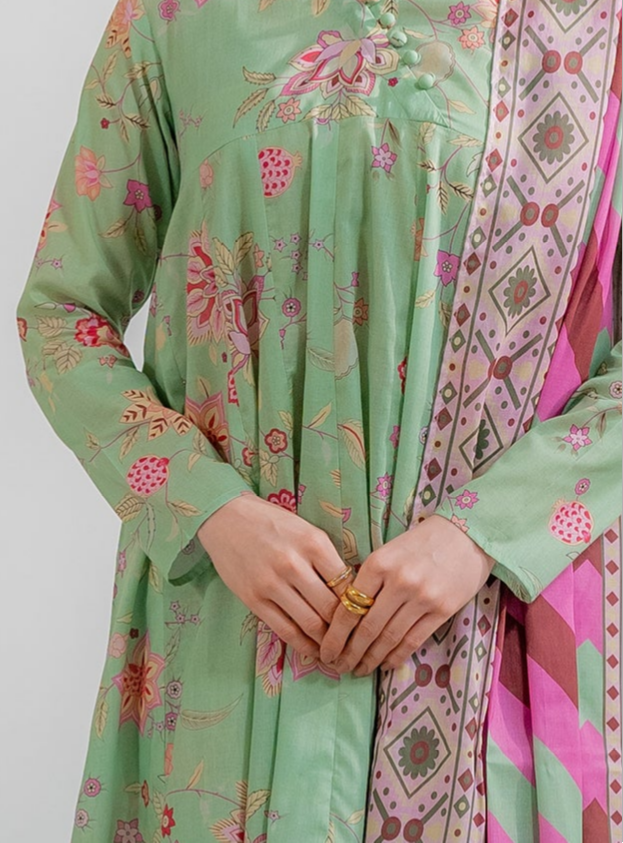 click at bounding box center [384, 678] 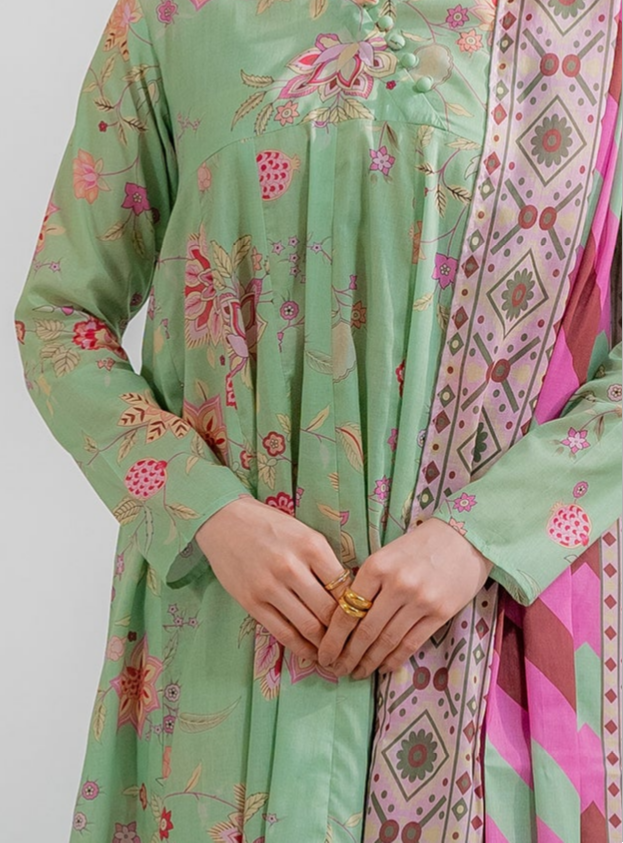click at bounding box center (382, 681) 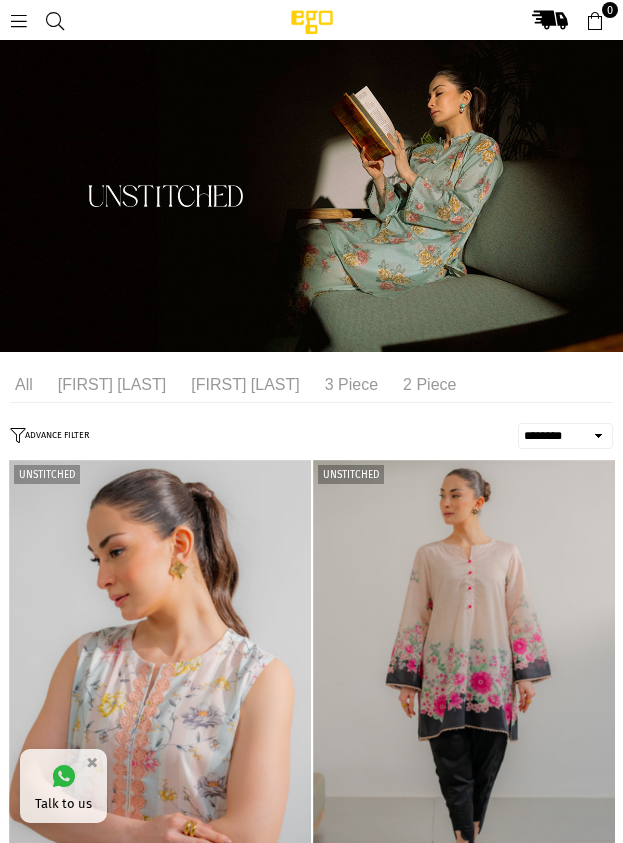 select on "******" 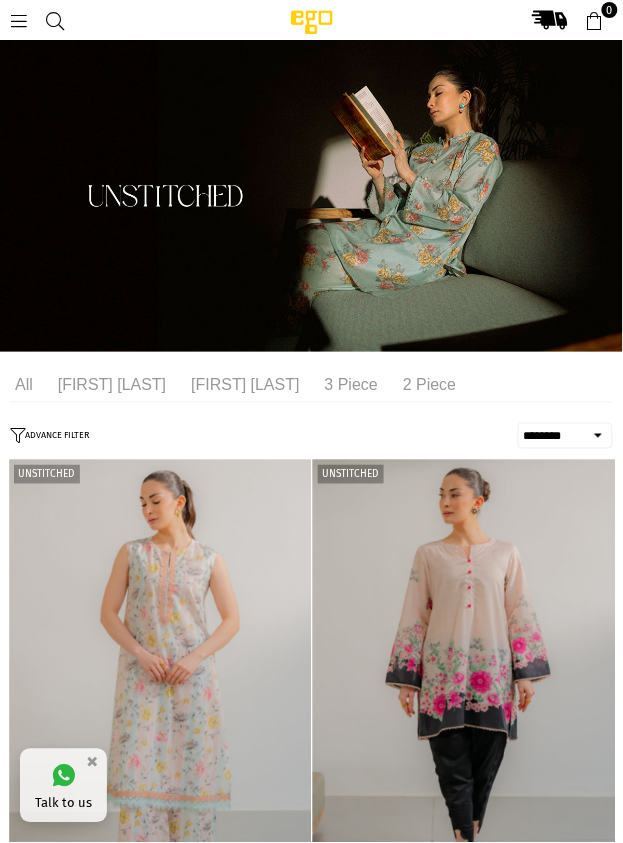 scroll, scrollTop: 0, scrollLeft: 0, axis: both 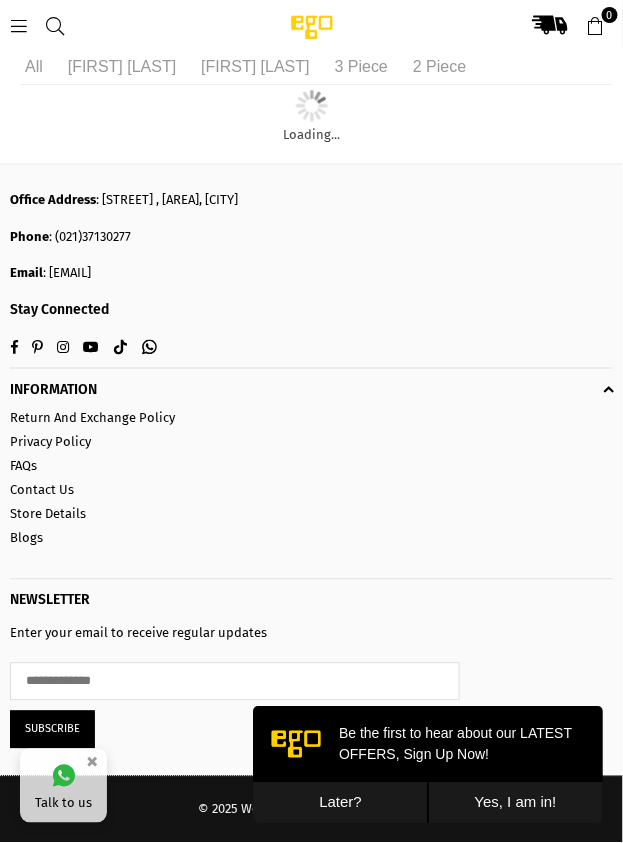 click at bounding box center [464, -208] 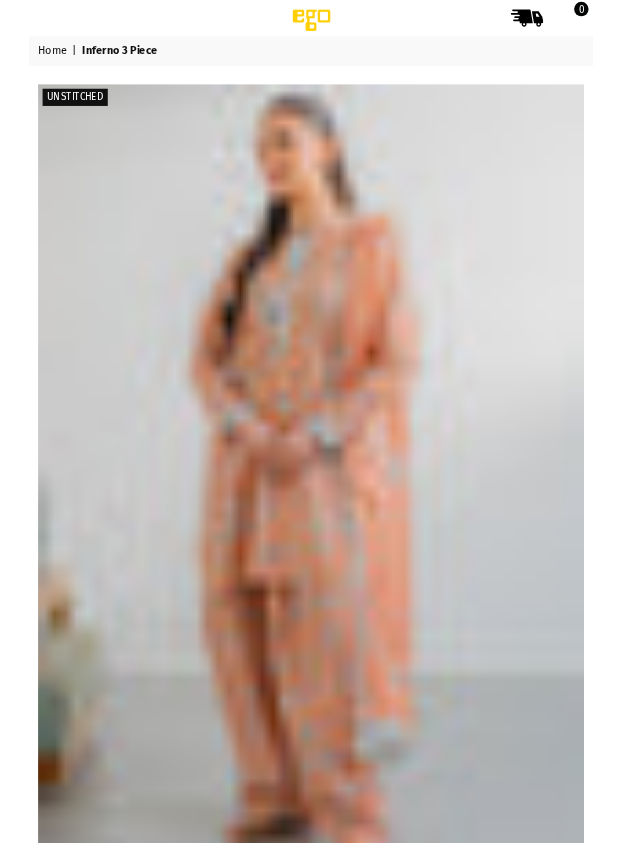 scroll, scrollTop: 0, scrollLeft: 0, axis: both 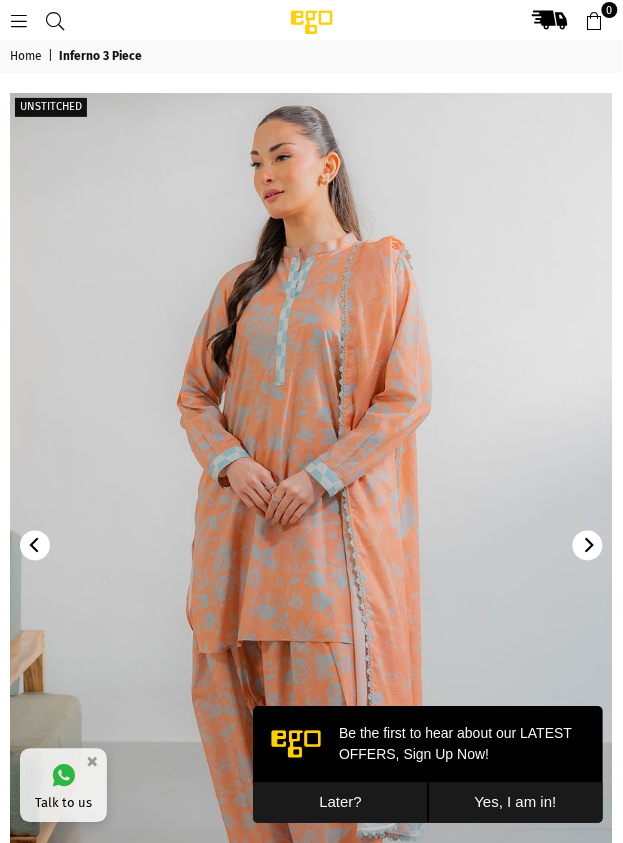 click on "Later?" at bounding box center (339, 802) 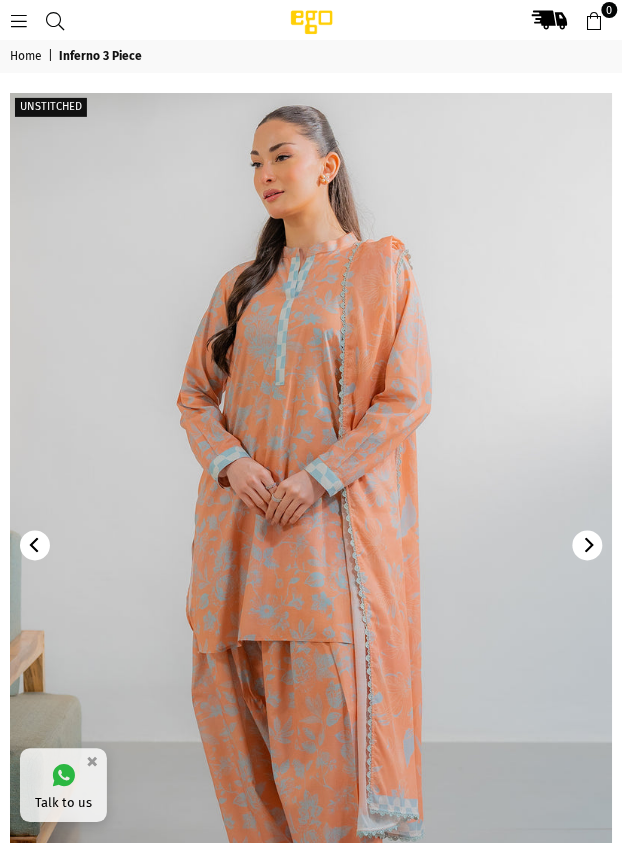click at bounding box center (311, 545) 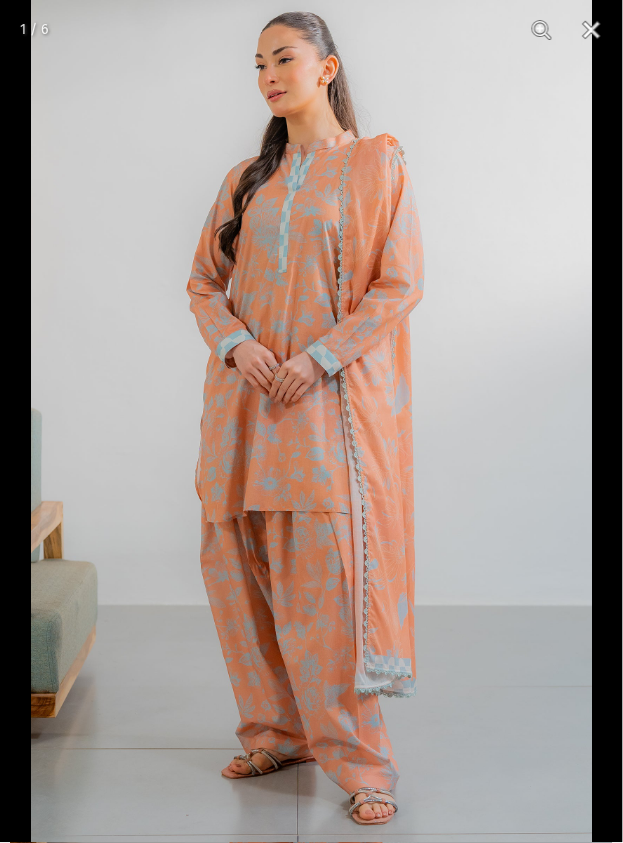 click at bounding box center [312, 421] 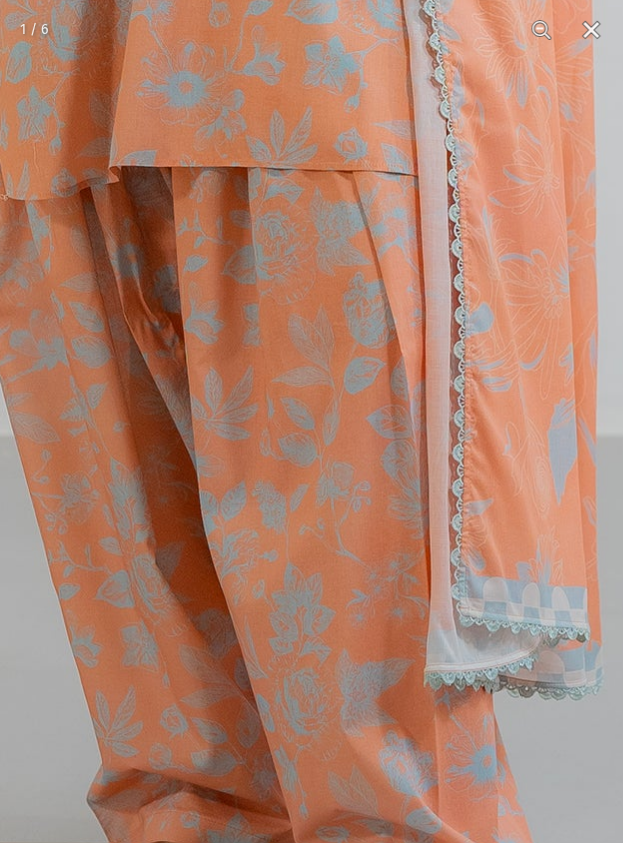 click at bounding box center (304, -89) 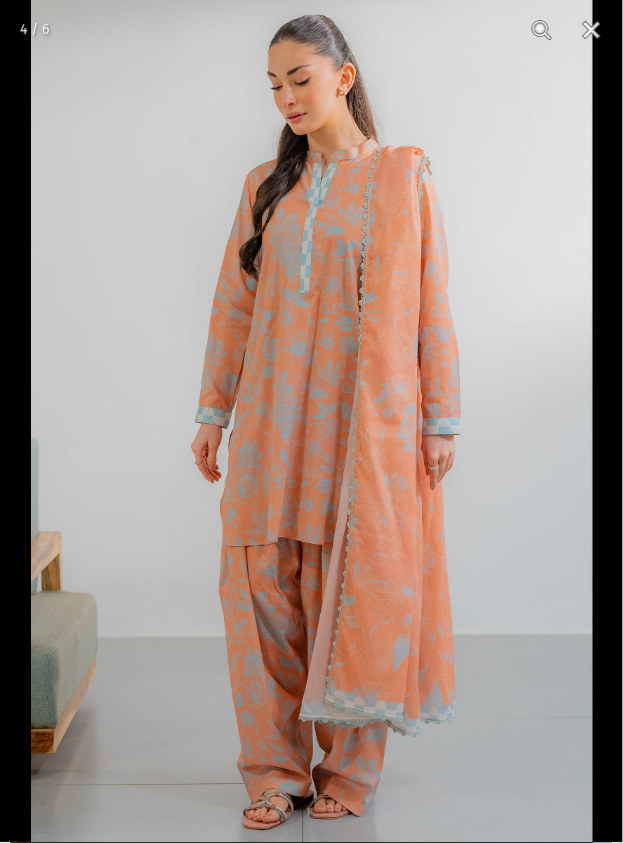 click at bounding box center [312, 421] 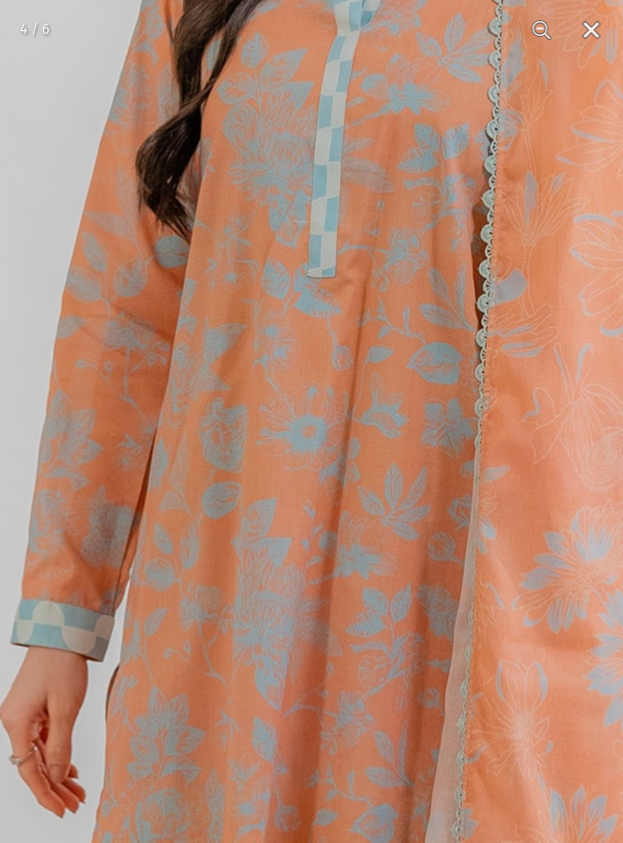 click at bounding box center [343, 641] 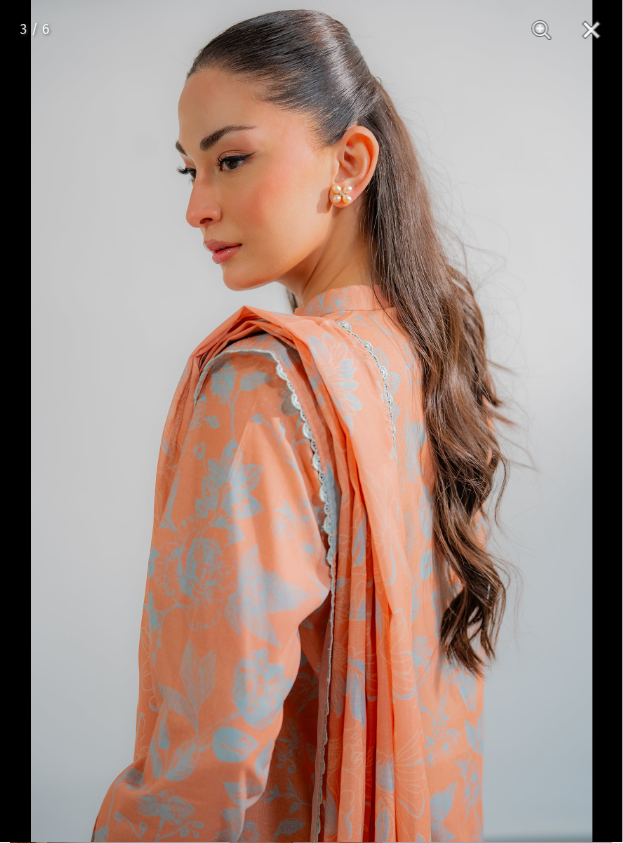 click at bounding box center [312, 421] 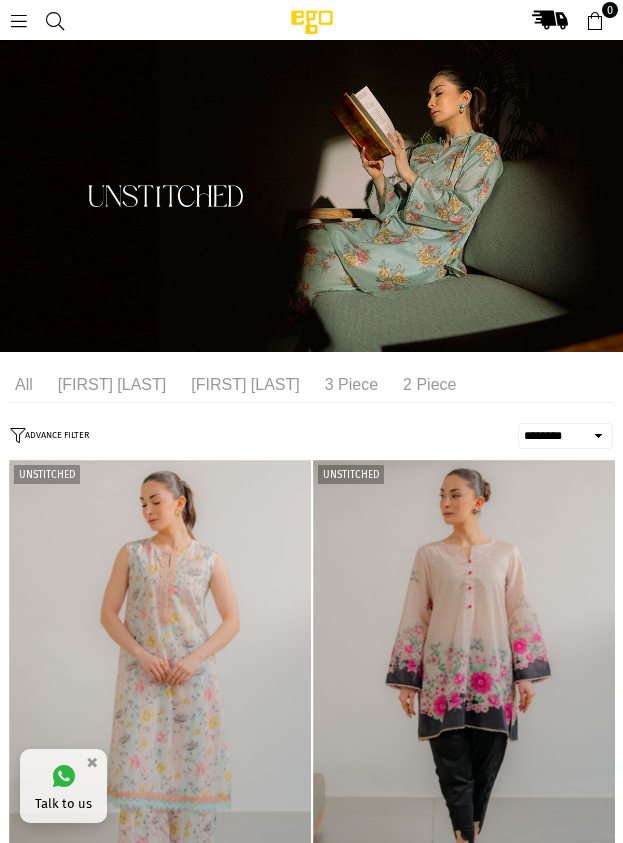 select on "******" 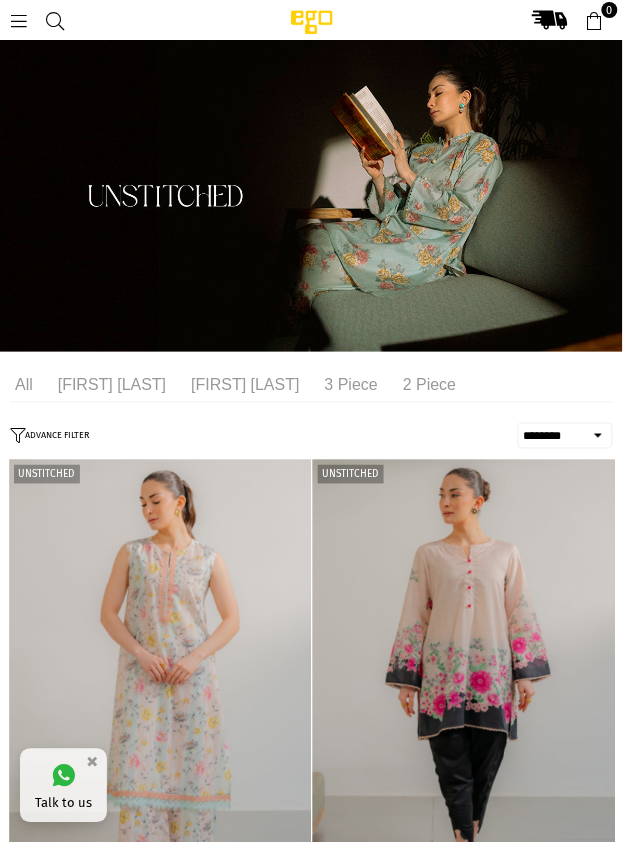 scroll, scrollTop: 0, scrollLeft: 0, axis: both 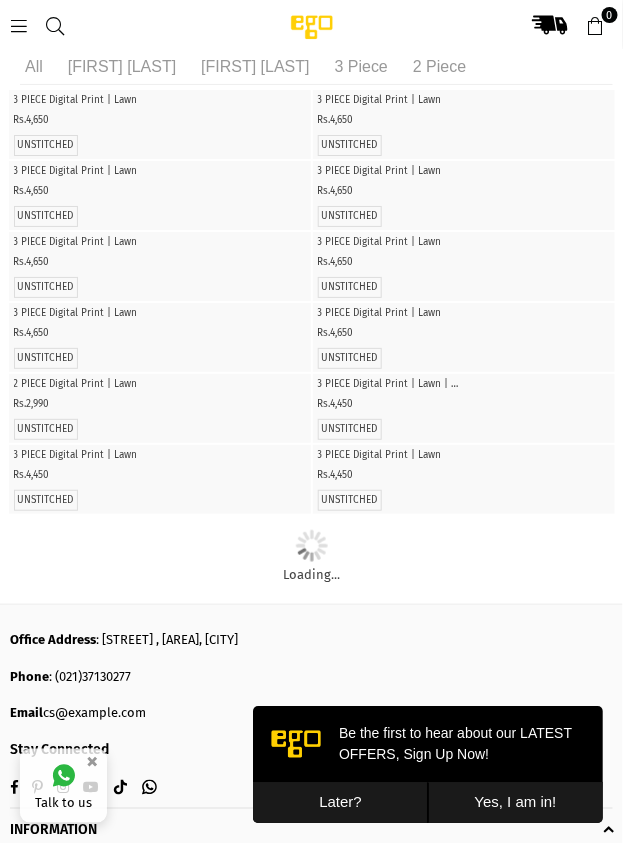 click on "Later?" at bounding box center (339, 802) 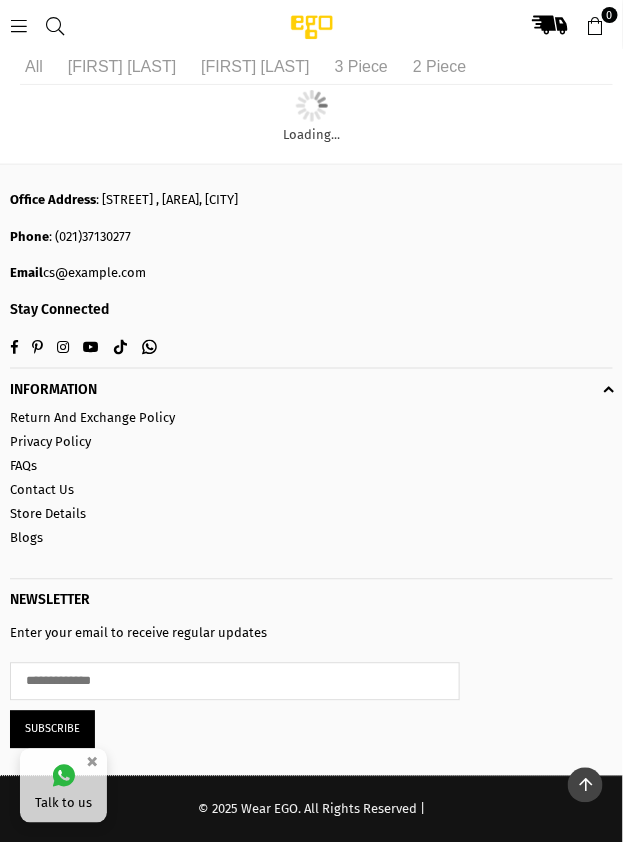 scroll, scrollTop: 4942, scrollLeft: 0, axis: vertical 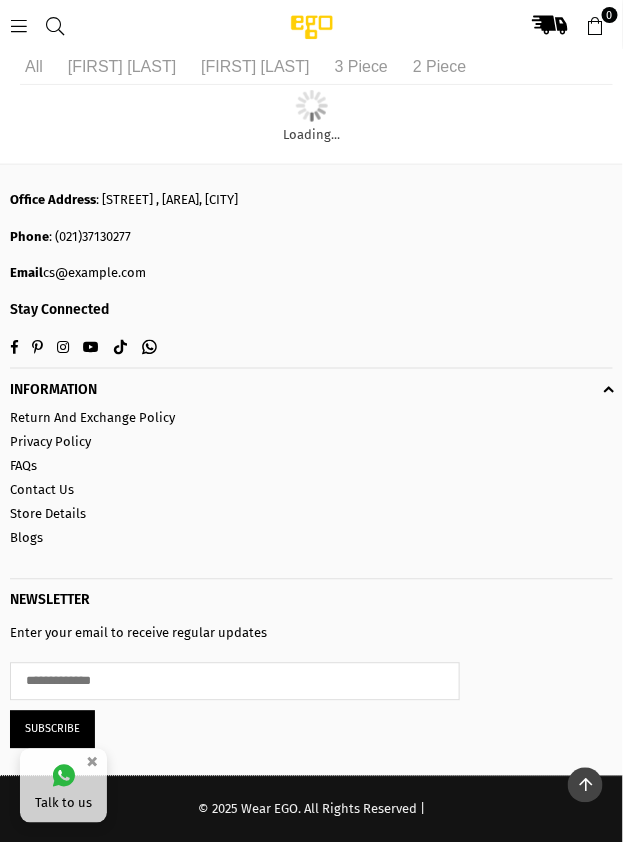 click at bounding box center (160, -137) 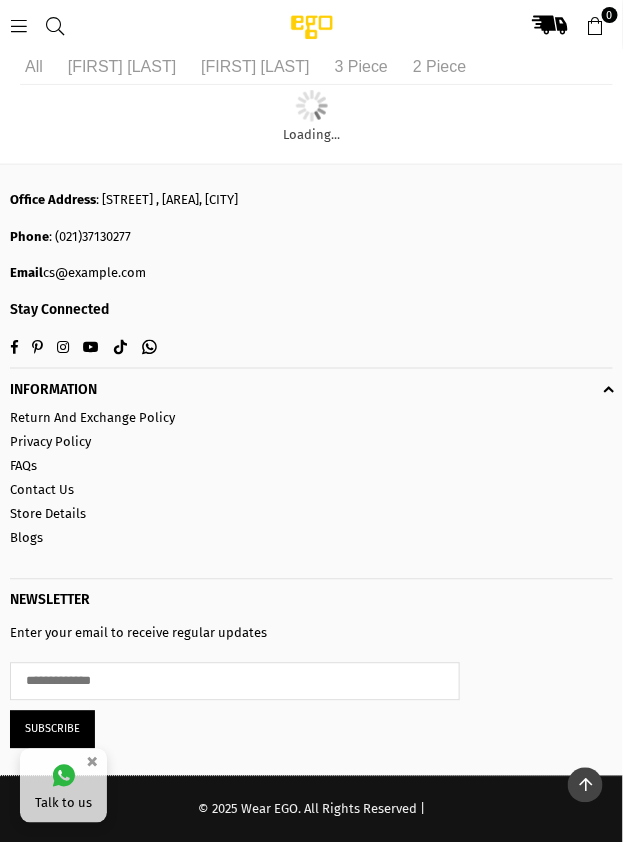 scroll, scrollTop: 5030, scrollLeft: 0, axis: vertical 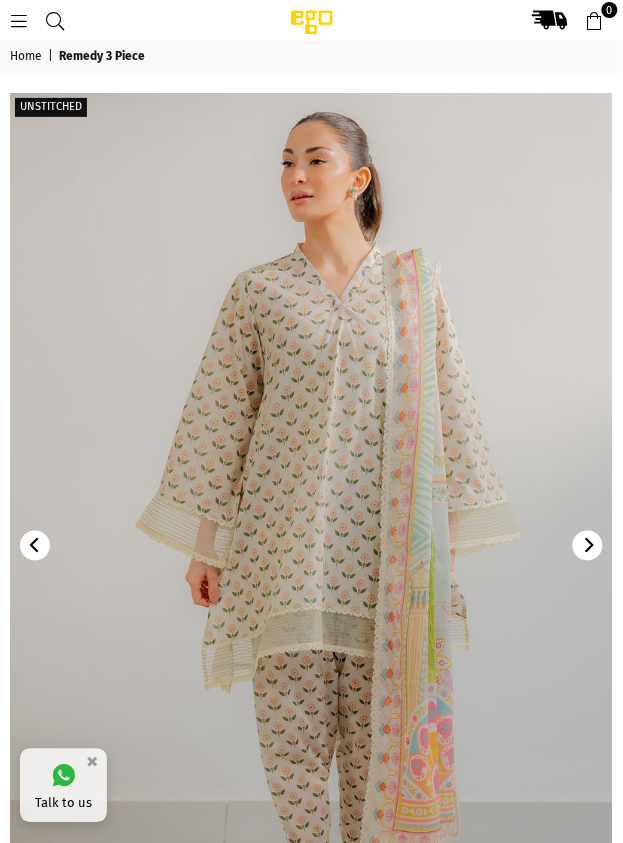 click at bounding box center [311, 545] 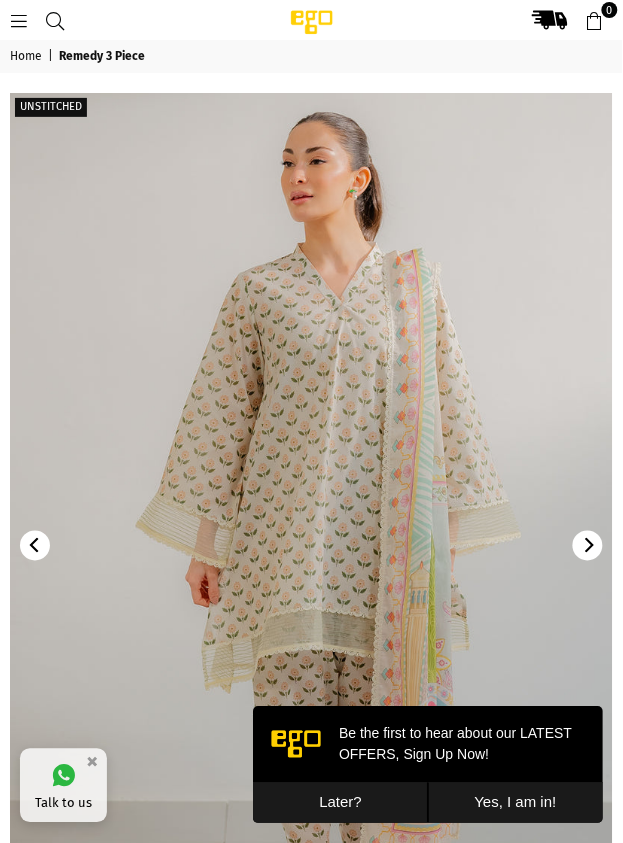 scroll, scrollTop: 0, scrollLeft: 0, axis: both 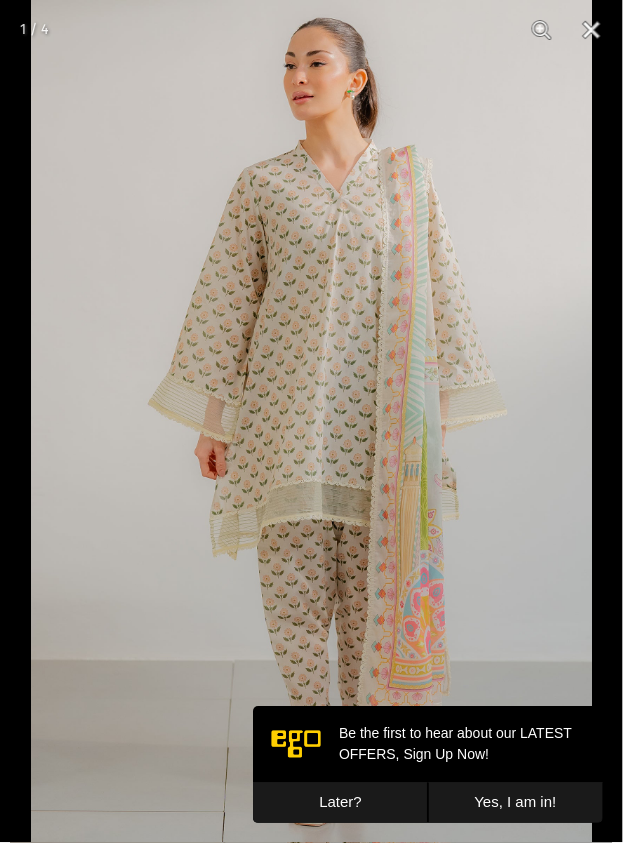 click on "Later?" at bounding box center (339, 802) 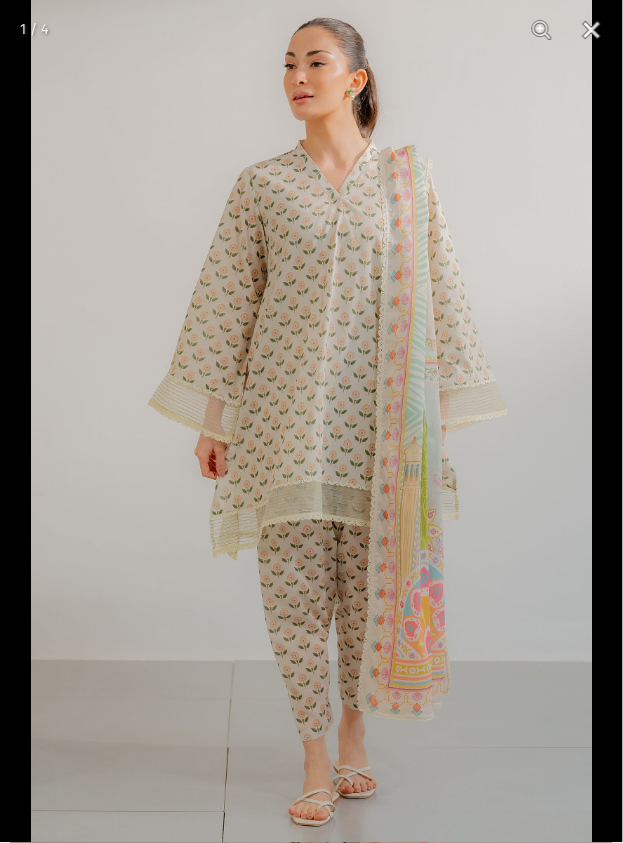 click at bounding box center [312, 421] 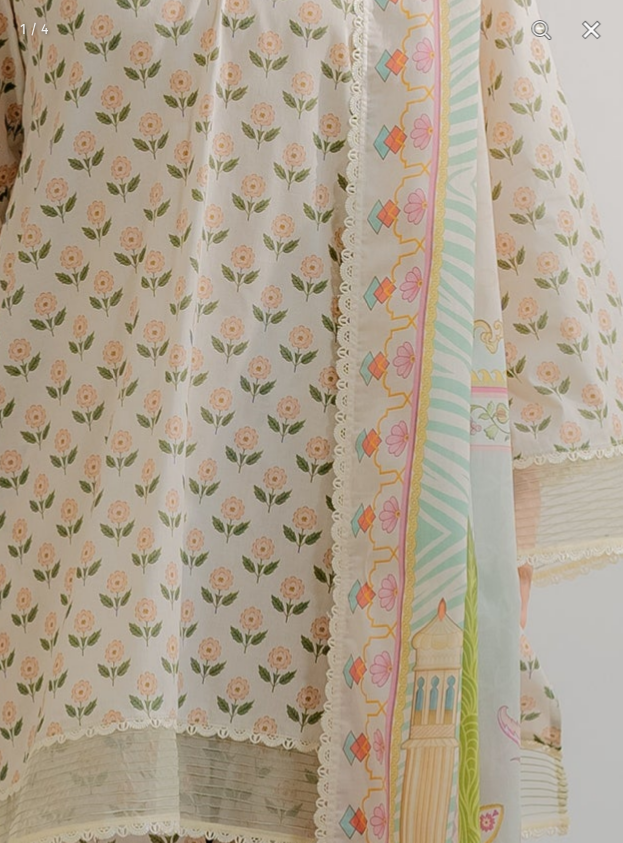click at bounding box center (149, 555) 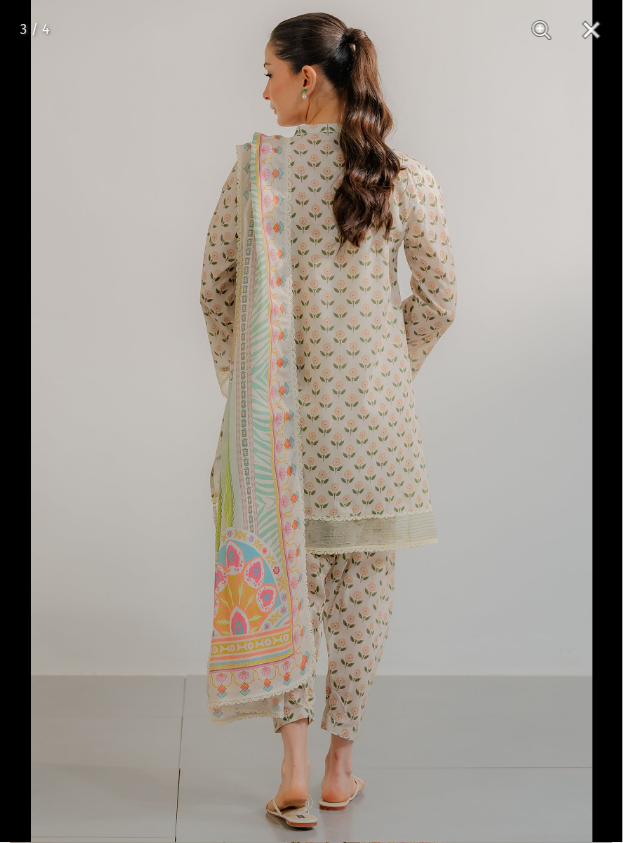 click at bounding box center [312, 421] 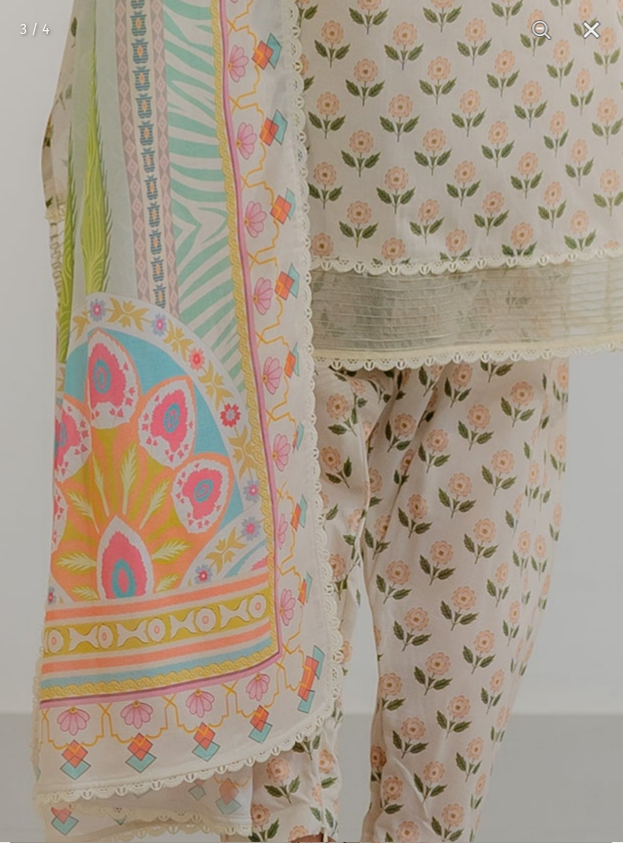 click at bounding box center (331, -10) 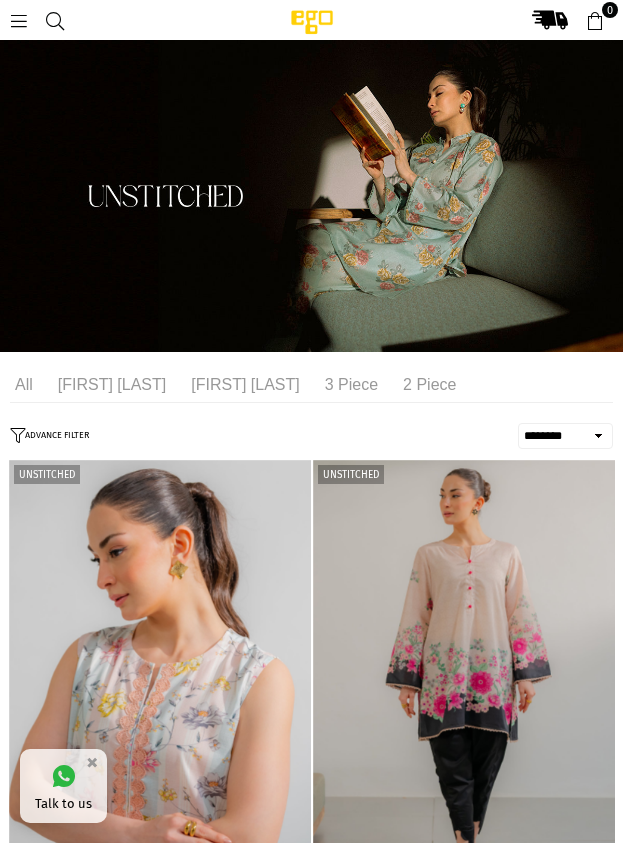 select on "******" 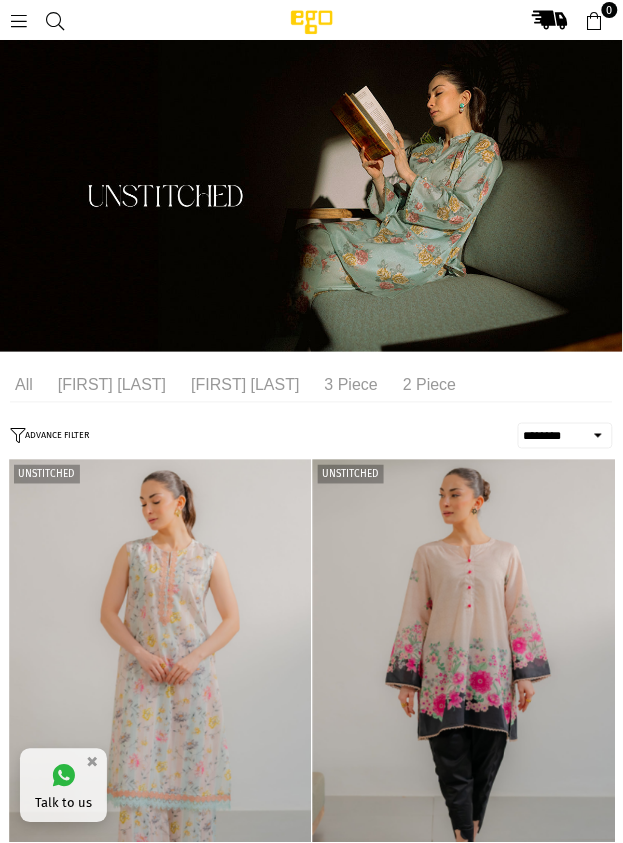 scroll, scrollTop: 0, scrollLeft: 0, axis: both 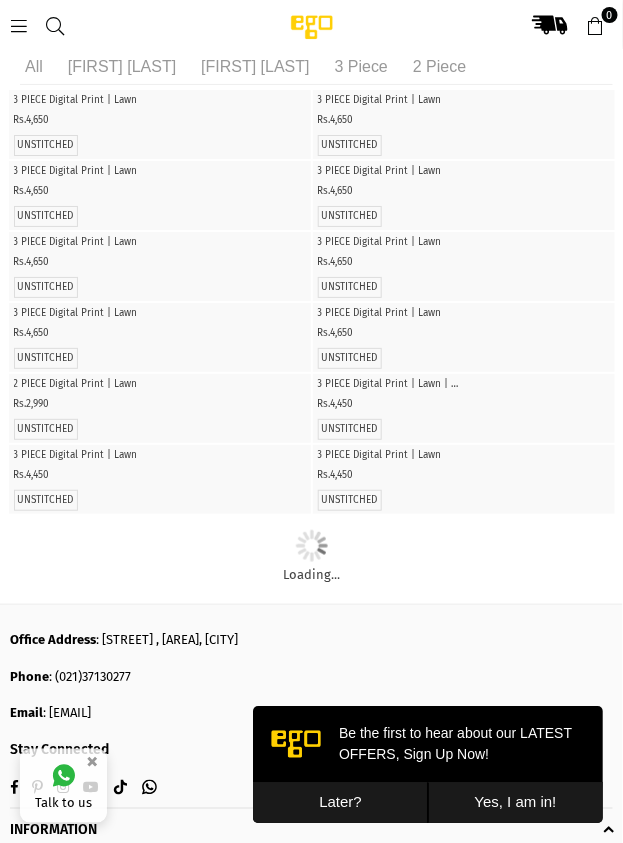 click on "Later?" at bounding box center (339, 802) 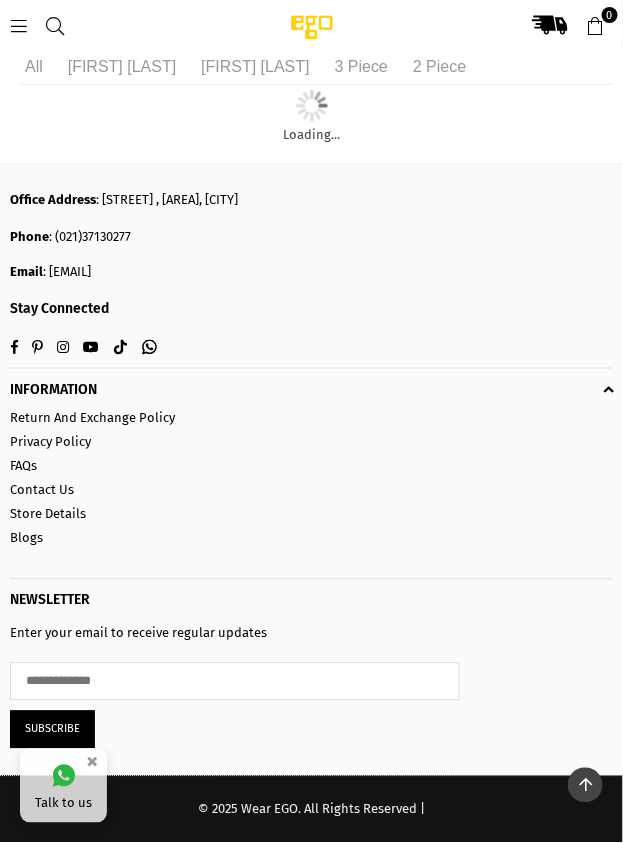 scroll, scrollTop: 6926, scrollLeft: 0, axis: vertical 